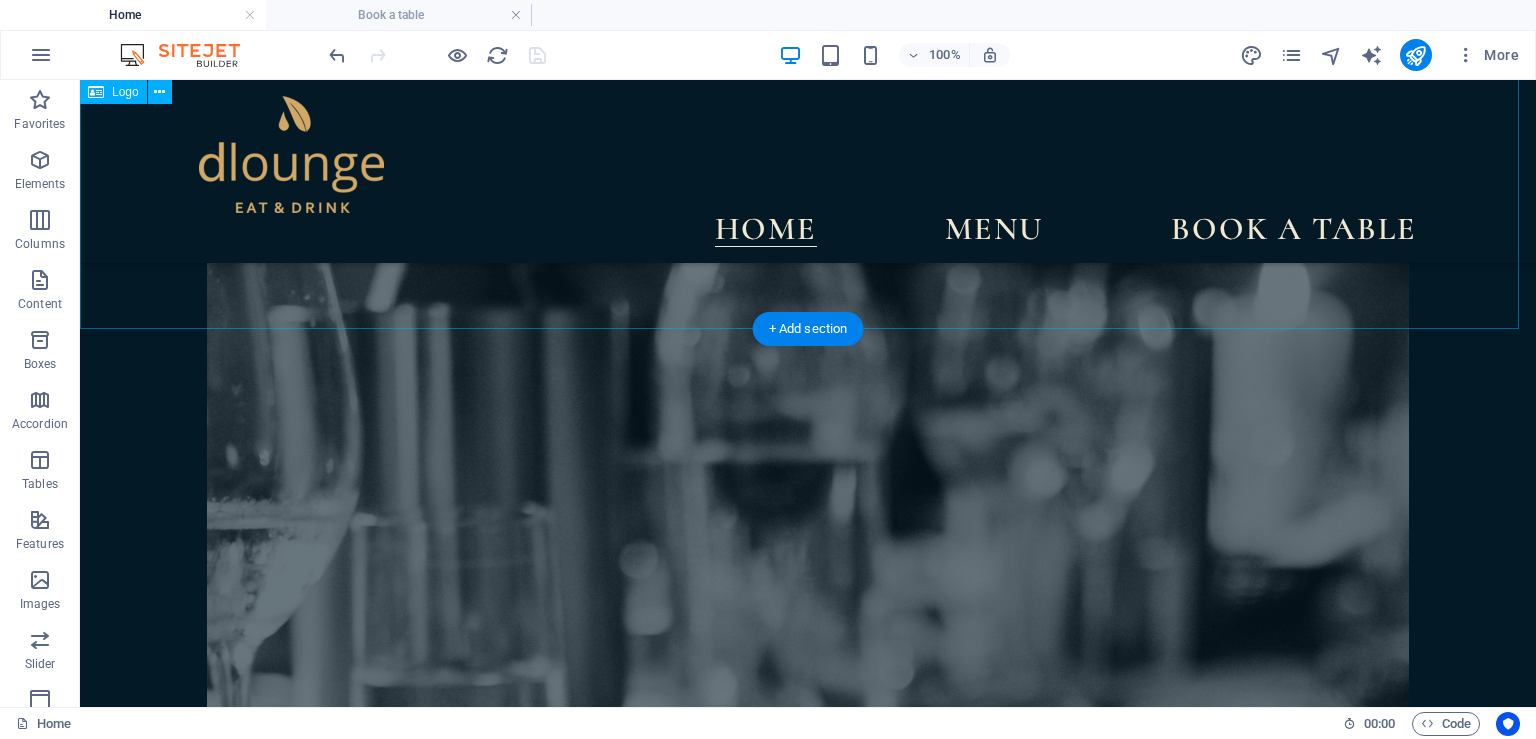 scroll, scrollTop: 10422, scrollLeft: 0, axis: vertical 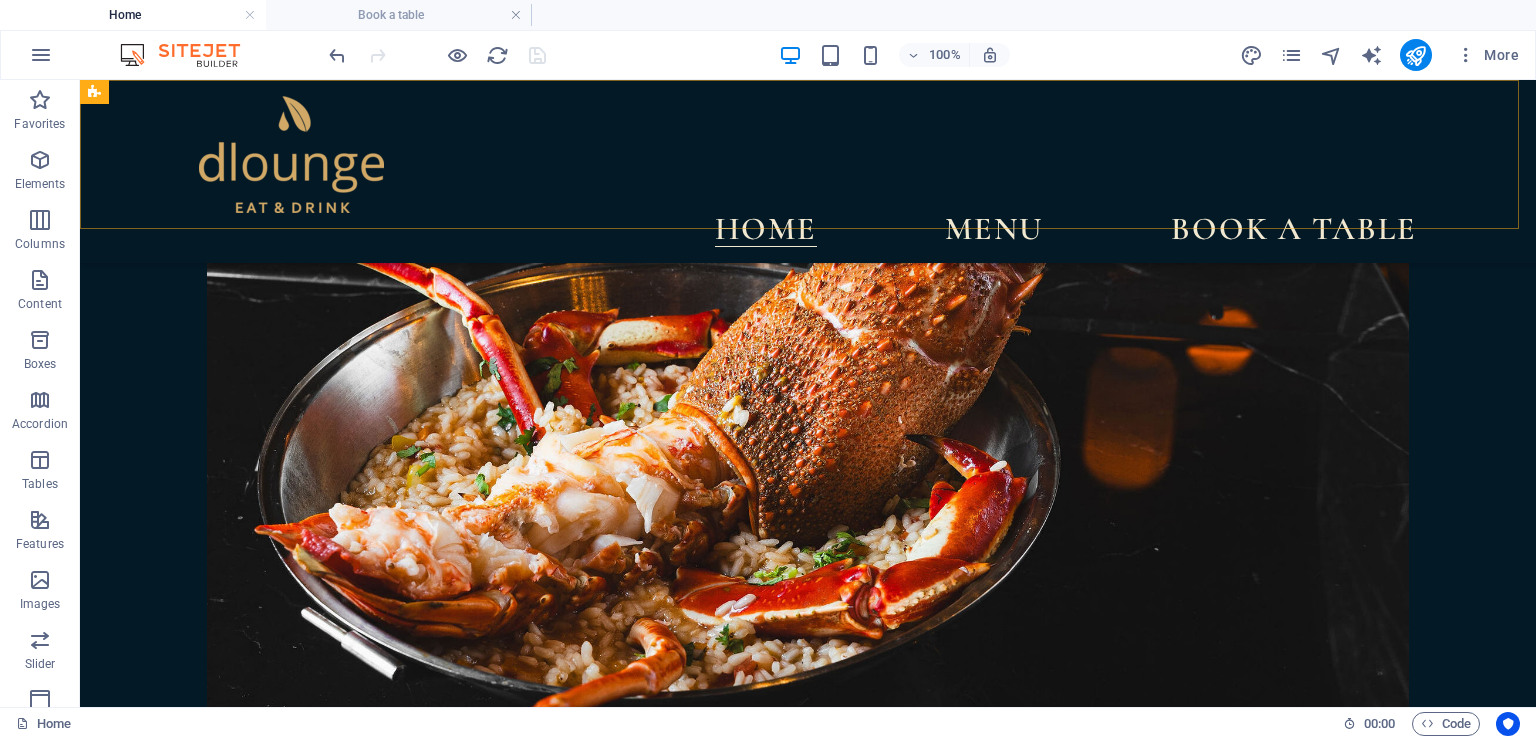 click on "Home Menu Book a table" at bounding box center (808, 171) 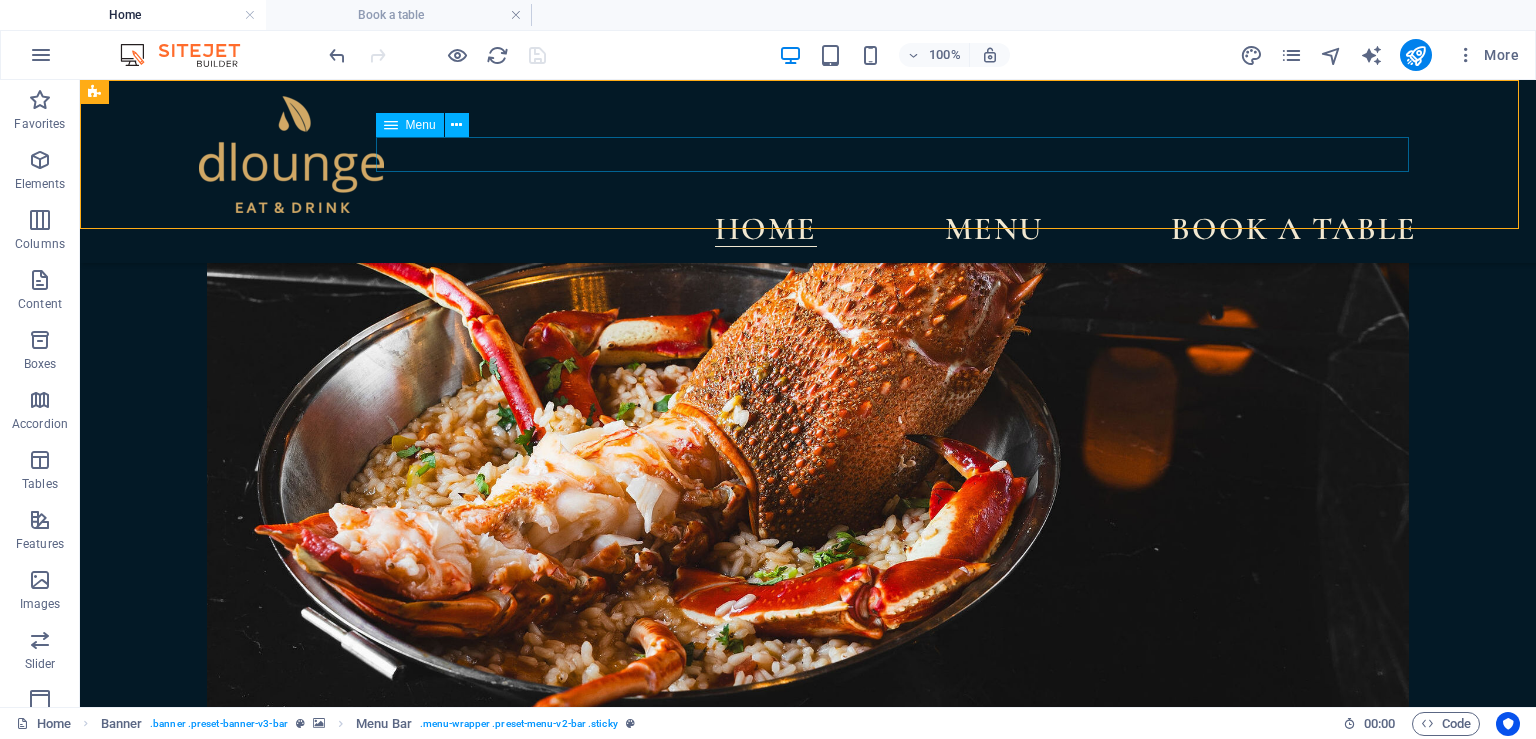 click on "Home Menu Book a table" at bounding box center (808, 230) 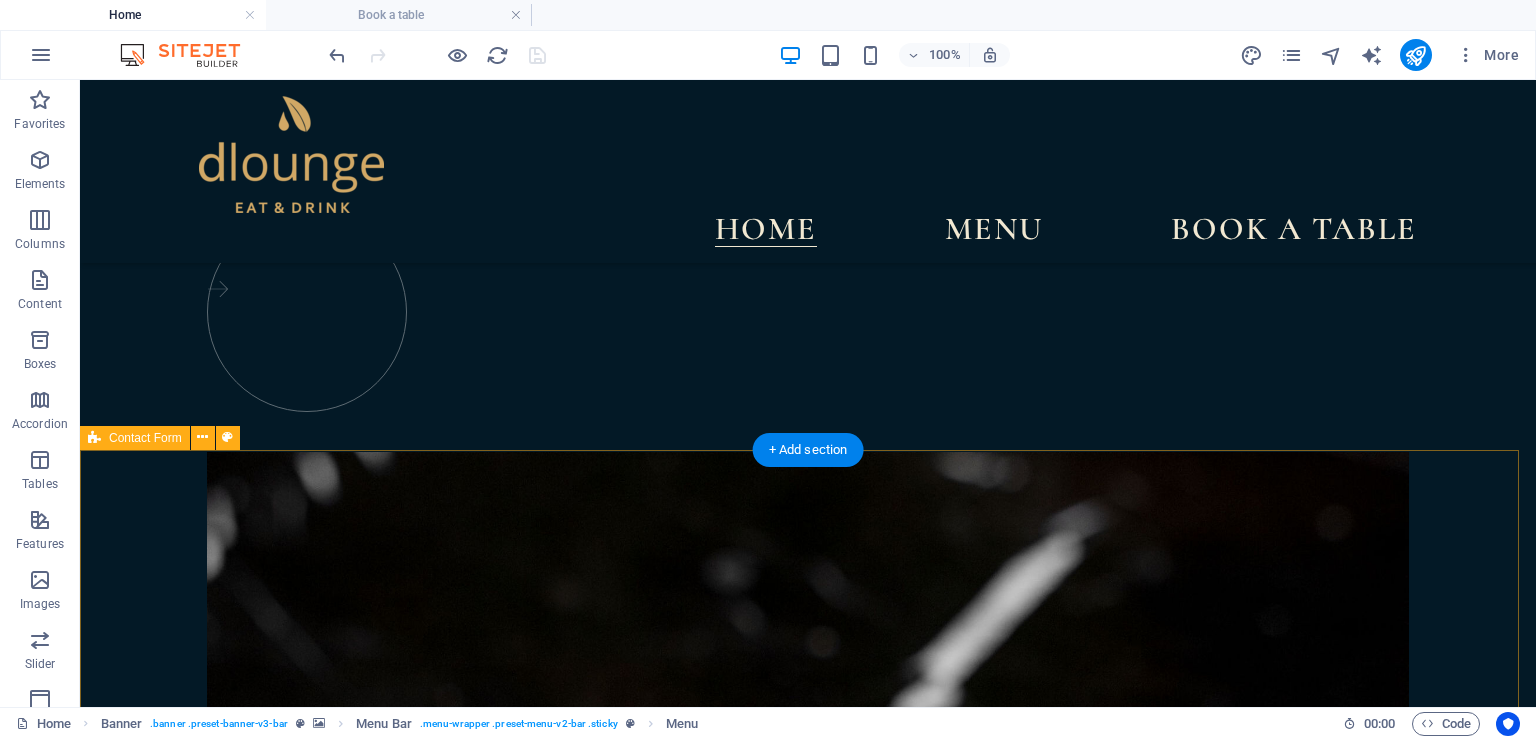 scroll, scrollTop: 7254, scrollLeft: 0, axis: vertical 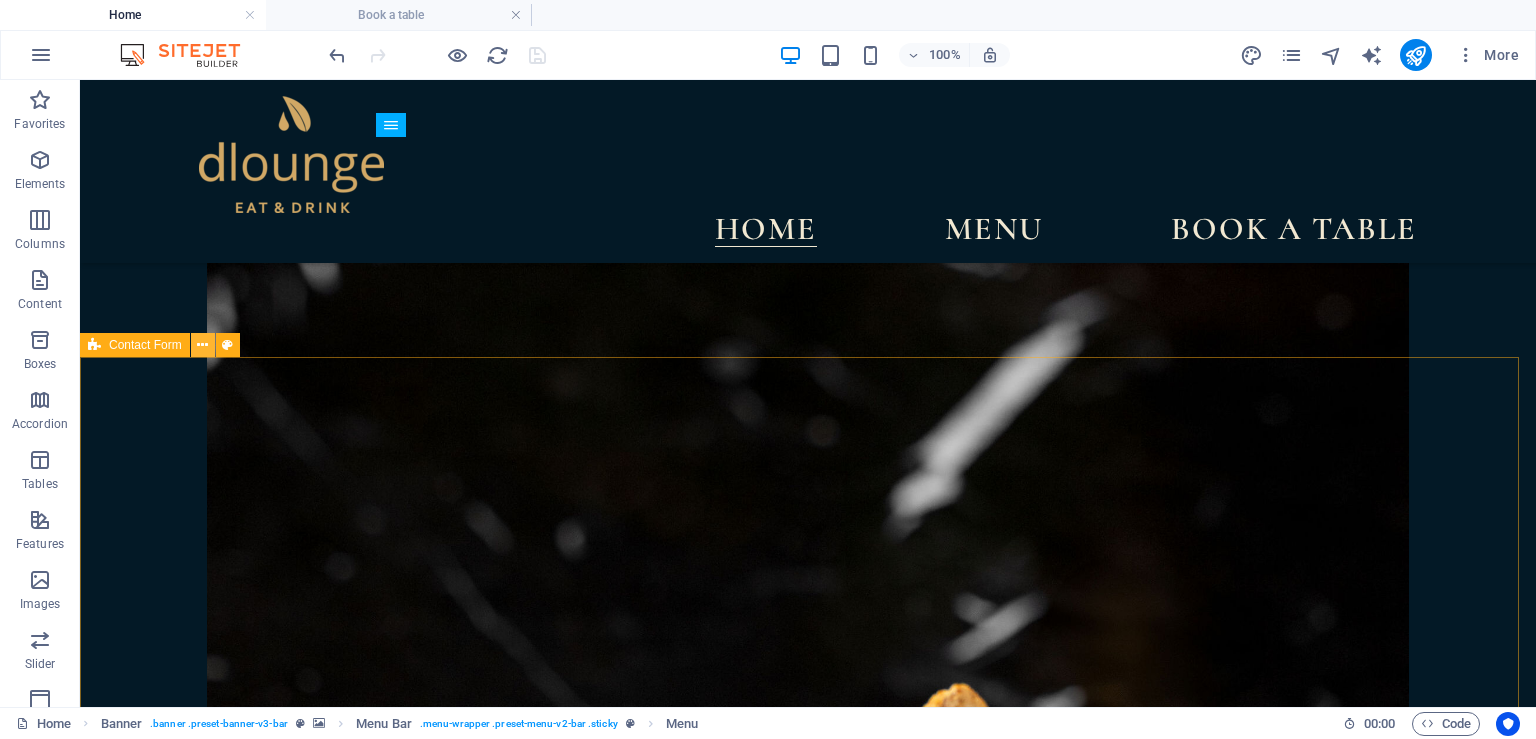 click at bounding box center [202, 345] 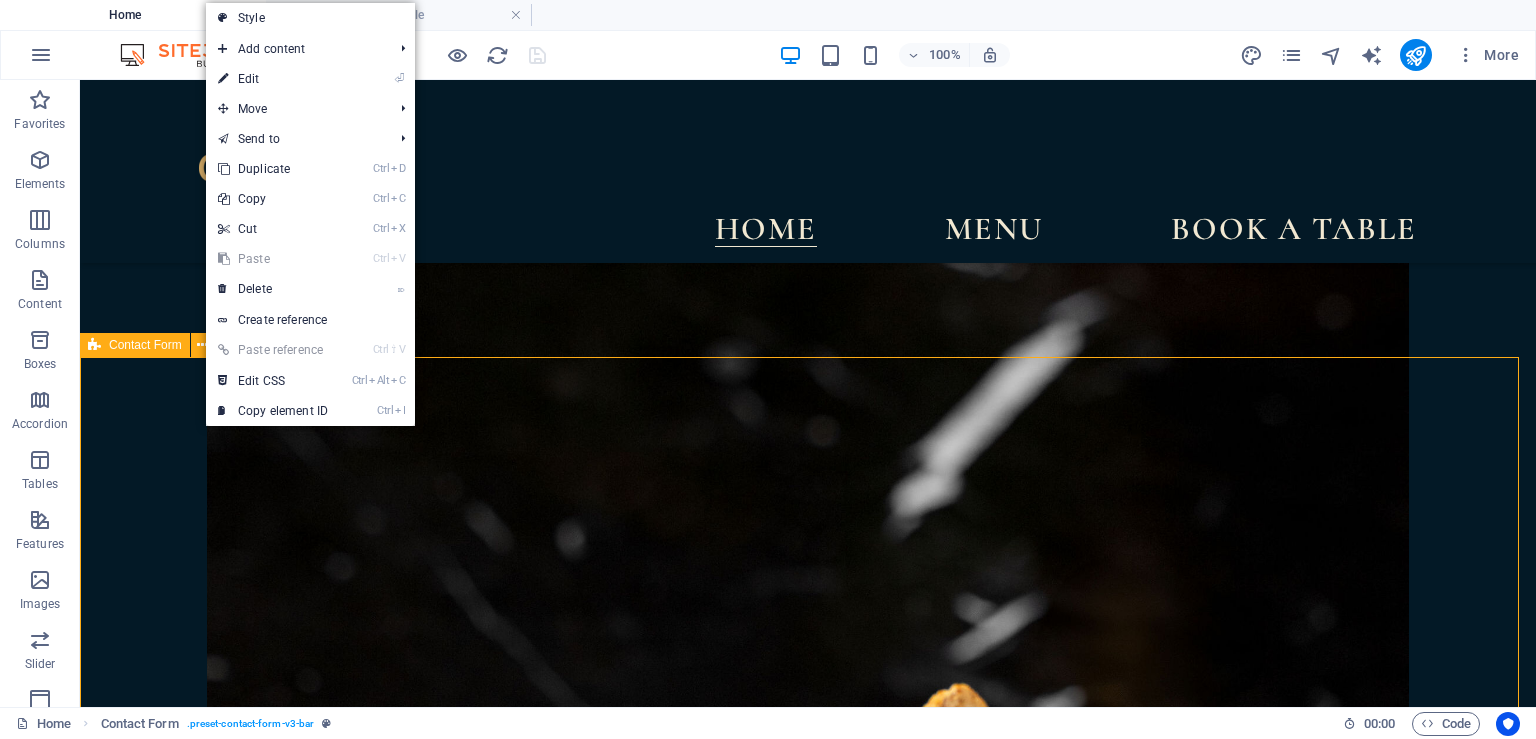click on "Contact Form" at bounding box center [145, 345] 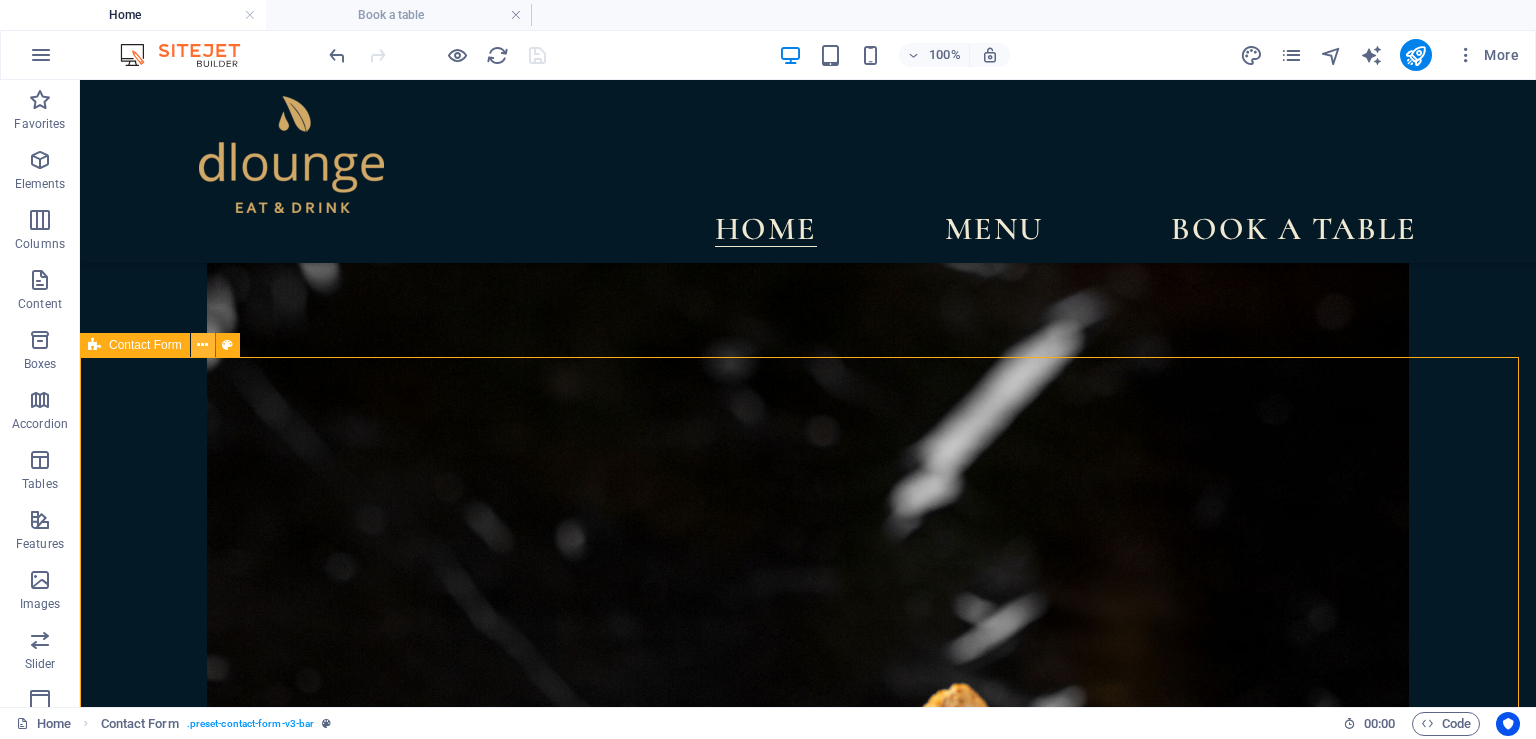 click at bounding box center (202, 345) 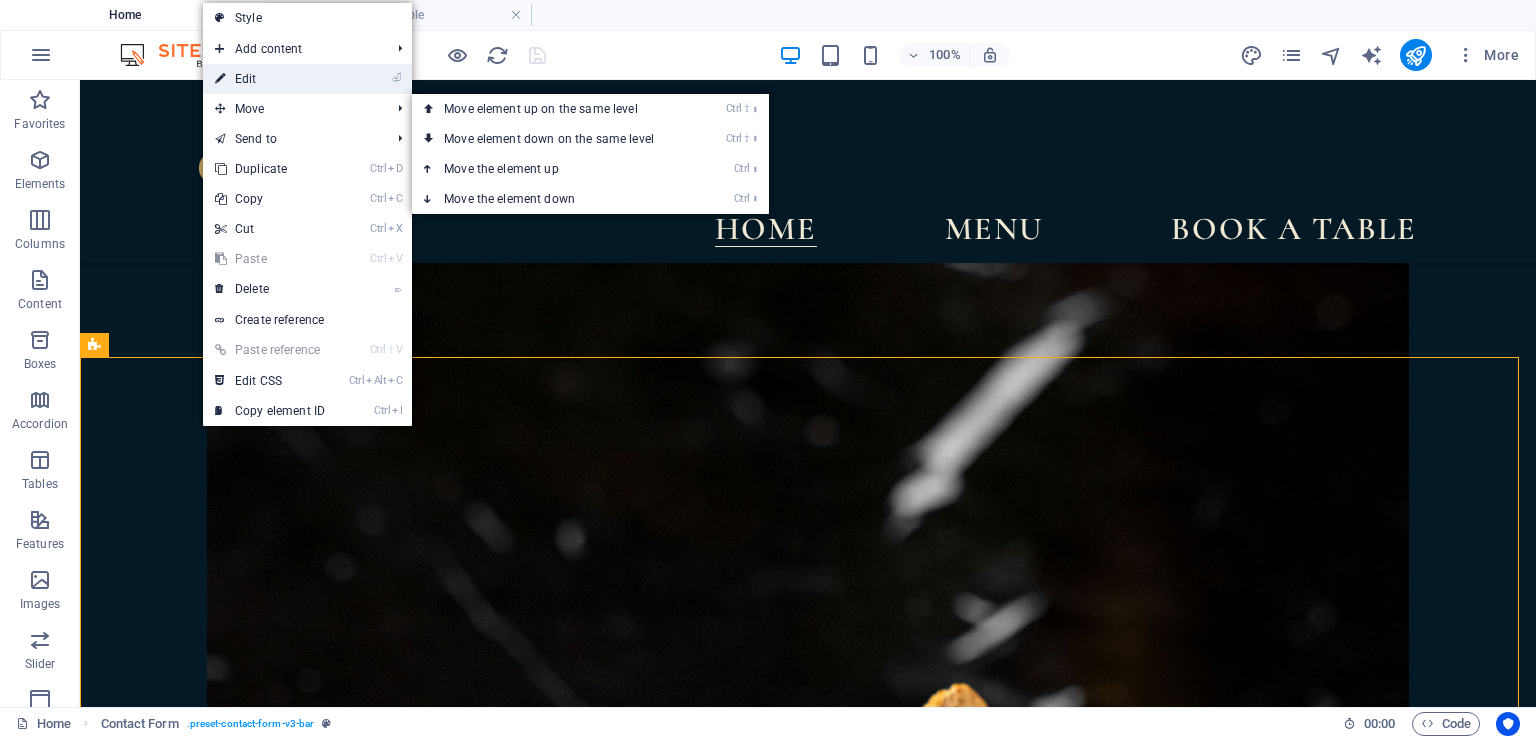 click on "⏎  Edit" at bounding box center [270, 79] 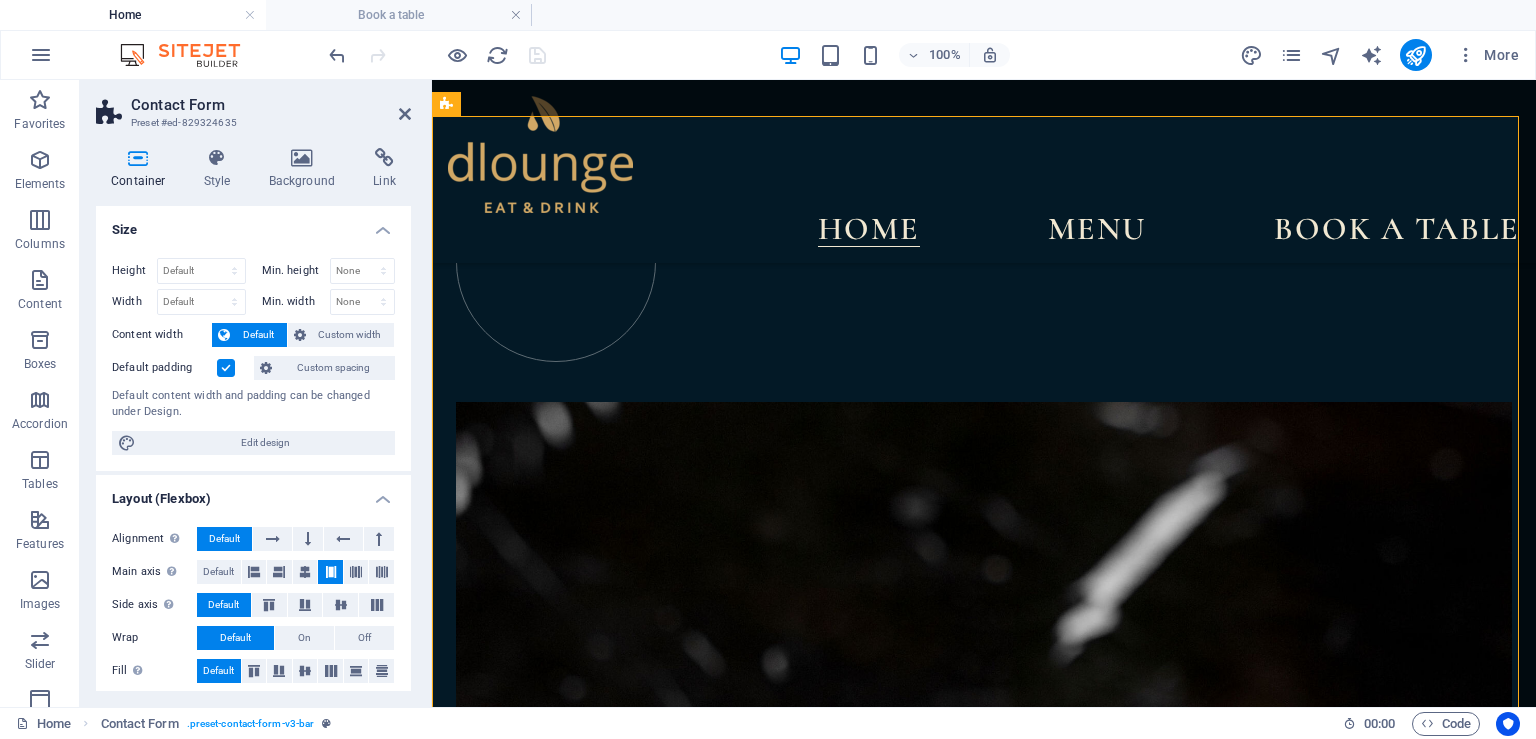 click on "More" at bounding box center (1383, 55) 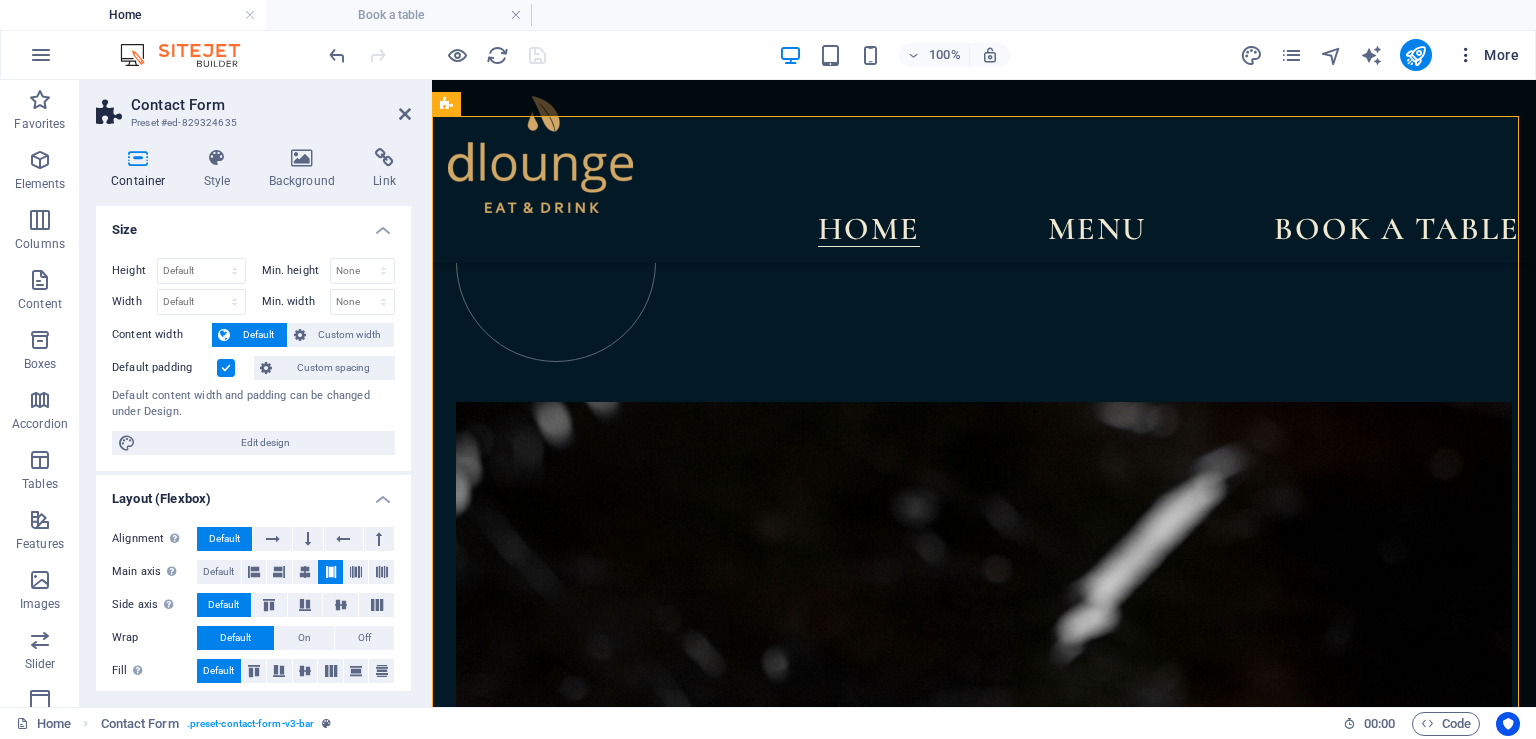 click at bounding box center (1466, 55) 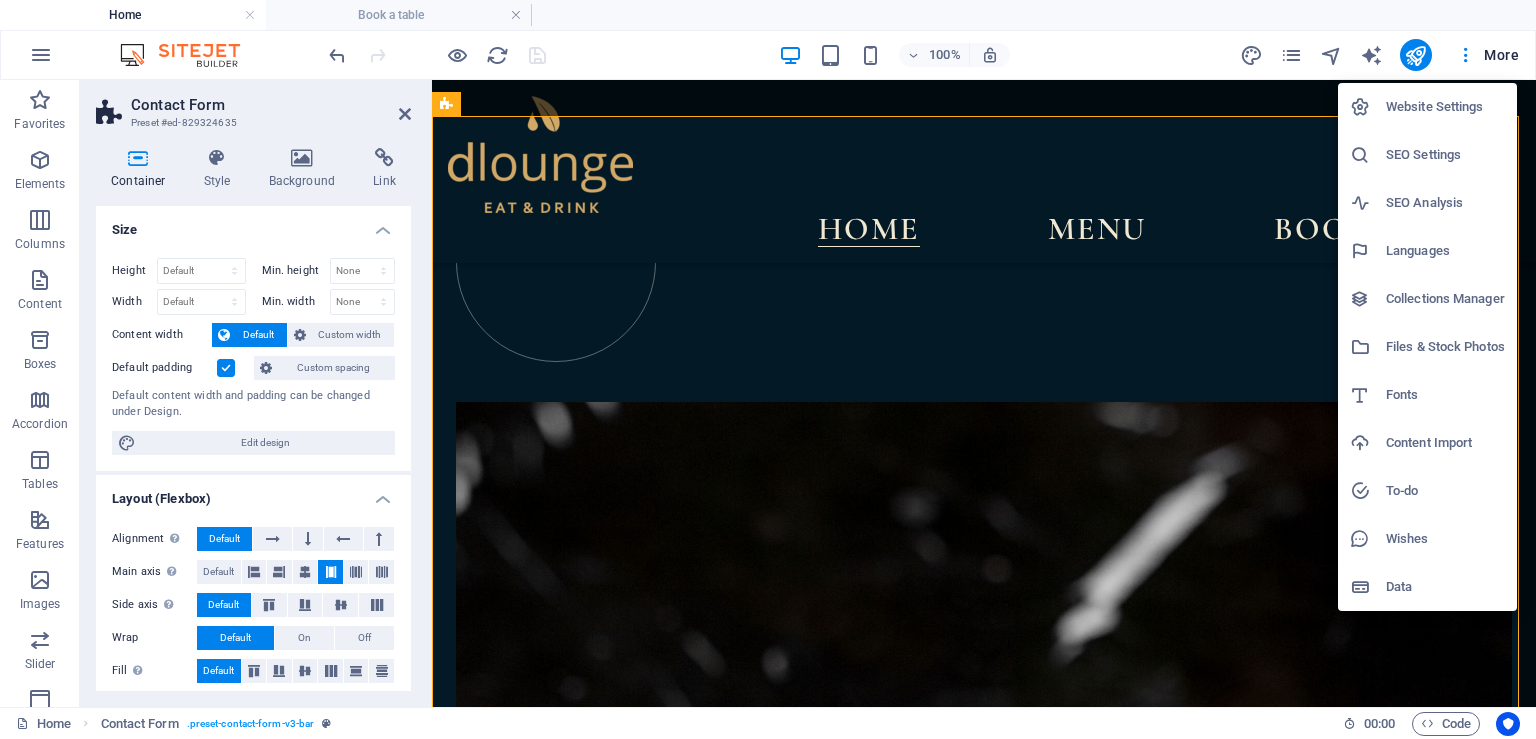 click on "Website Settings" at bounding box center (1445, 107) 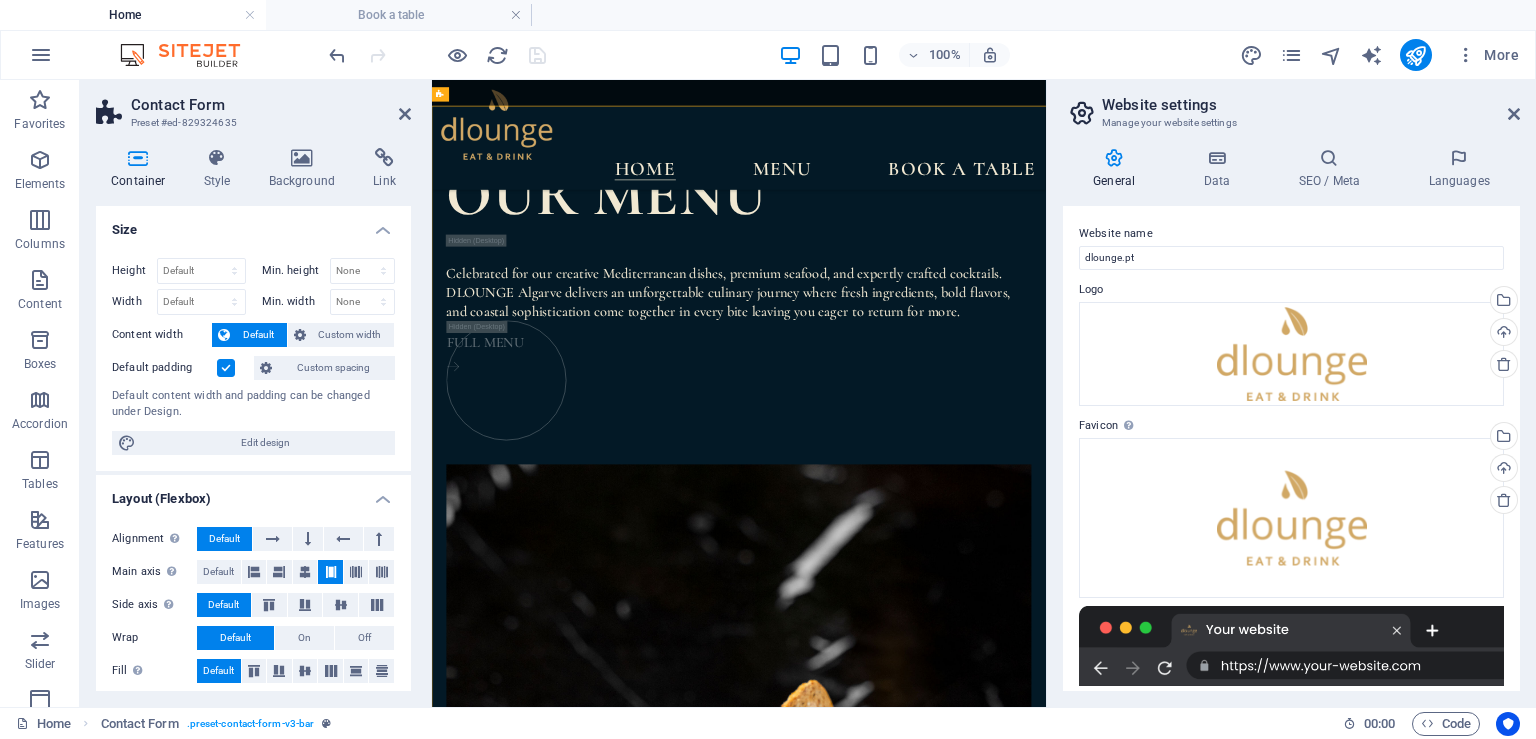 scroll, scrollTop: 7247, scrollLeft: 0, axis: vertical 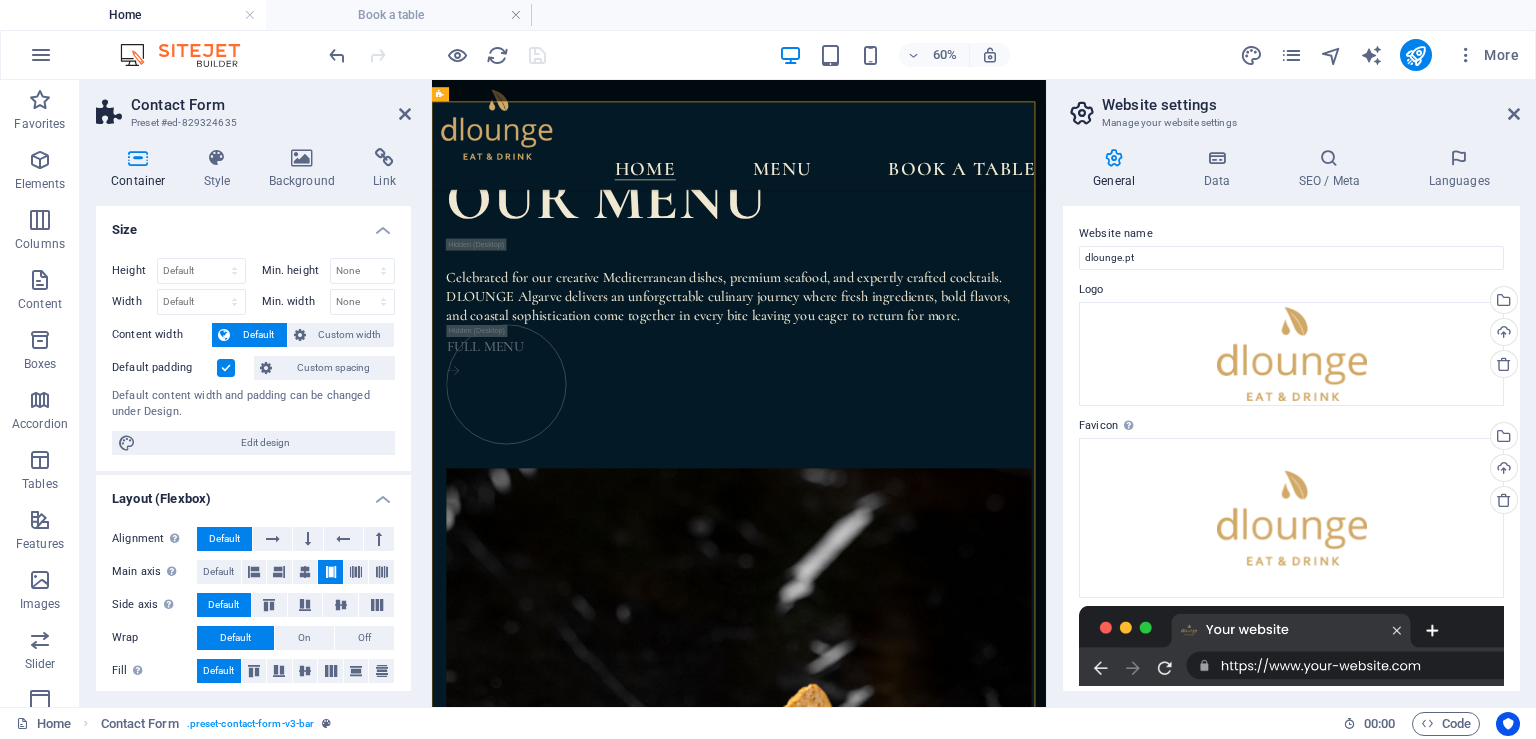 click on "General  Data  SEO / Meta  Languages Website name dlounge.pt Logo Drag files here, click to choose files or select files from Files or our free stock photos & videos Select files from the file manager, stock photos, or upload file(s) Upload Favicon Set the favicon of your website here. A favicon is a small icon shown in the browser tab next to your website title. It helps visitors identify your website. Drag files here, click to choose files or select files from Files or our free stock photos & videos Select files from the file manager, stock photos, or upload file(s) Upload Preview Image (Open Graph) This image will be shown when the website is shared on social networks Drag files here, click to choose files or select files from Files or our free stock photos & videos Select files from the file manager, stock photos, or upload file(s) Upload Contact data for this website. This can be used everywhere on the website and will update automatically. Company dlounge.pt First name Last name Street Street ZIP code" at bounding box center [1291, 419] 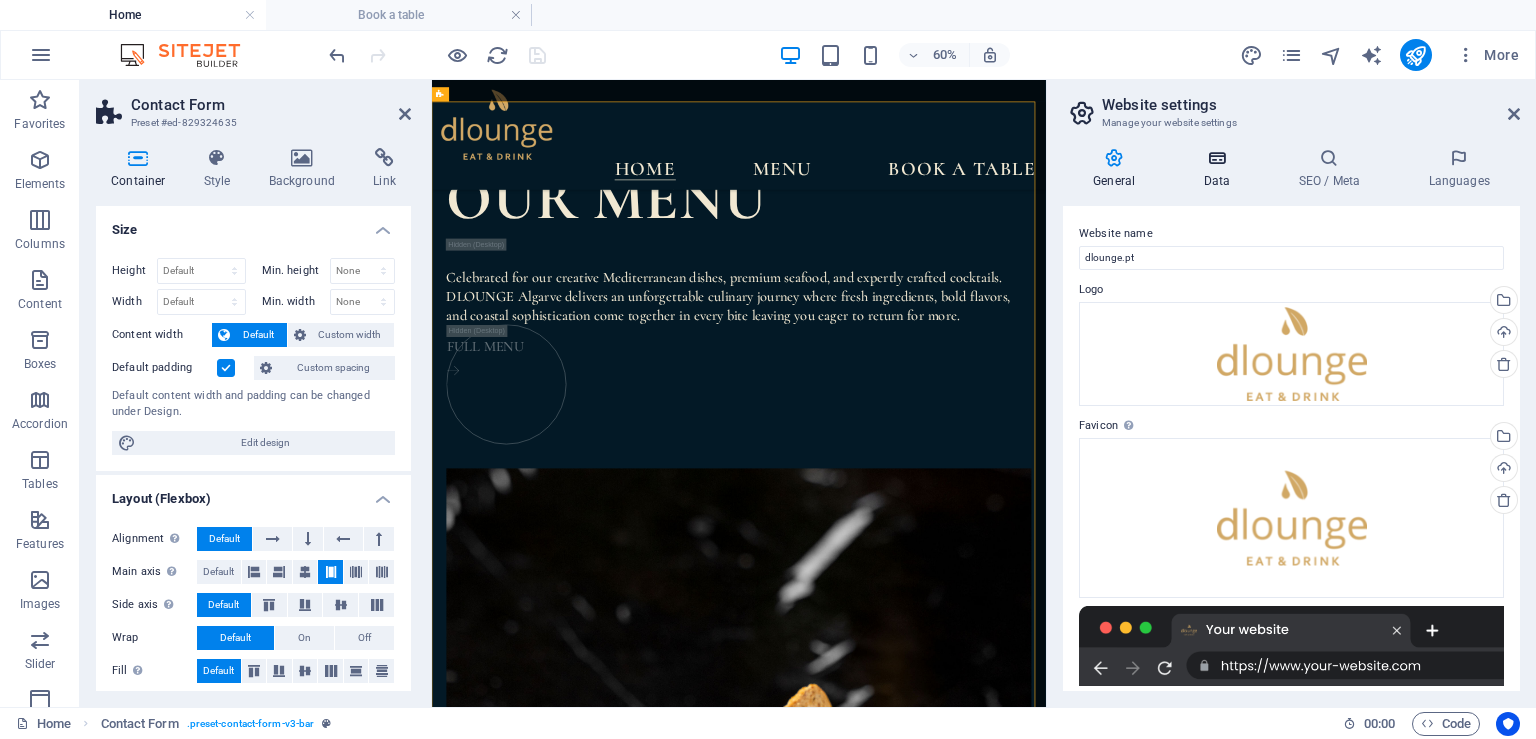 click on "Data" at bounding box center (1220, 169) 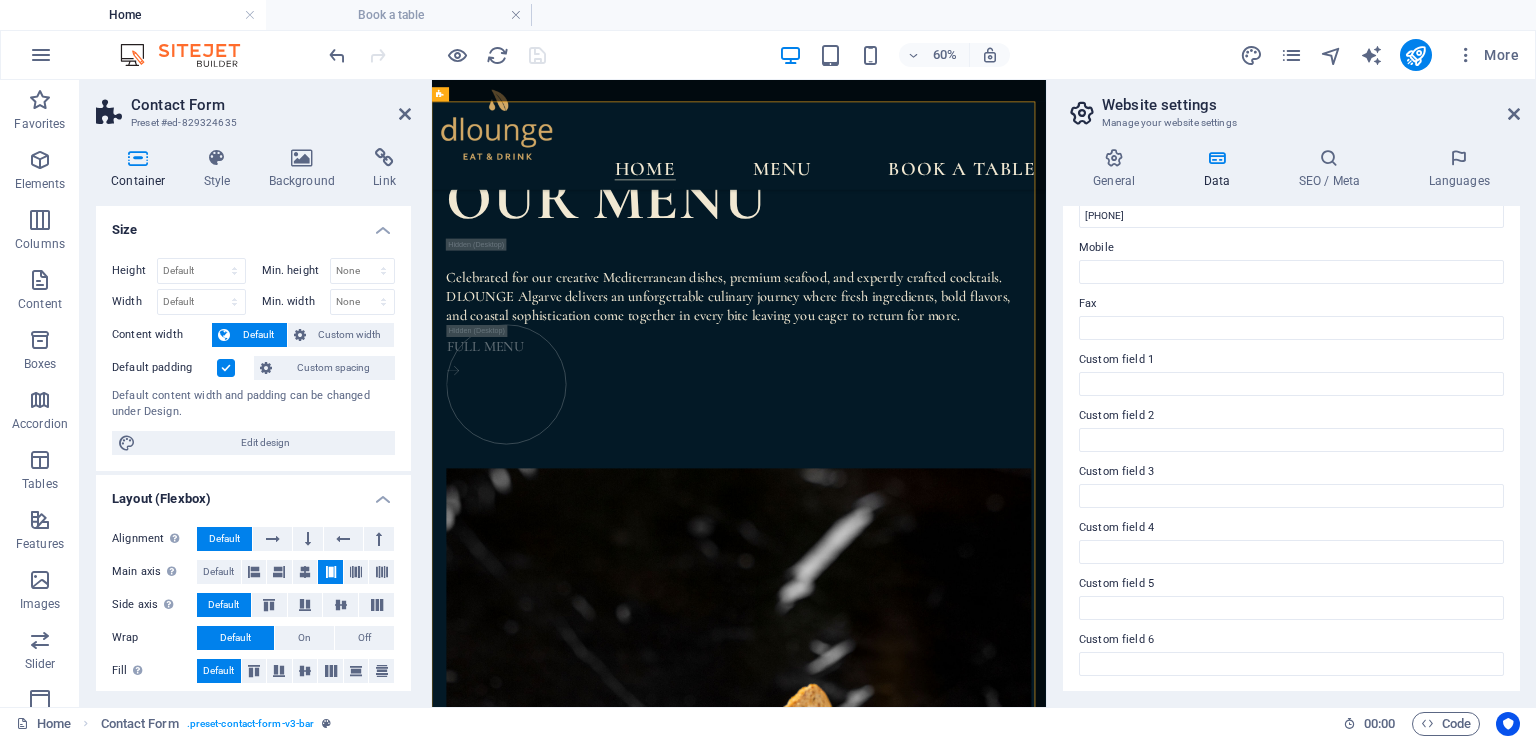 scroll, scrollTop: 0, scrollLeft: 0, axis: both 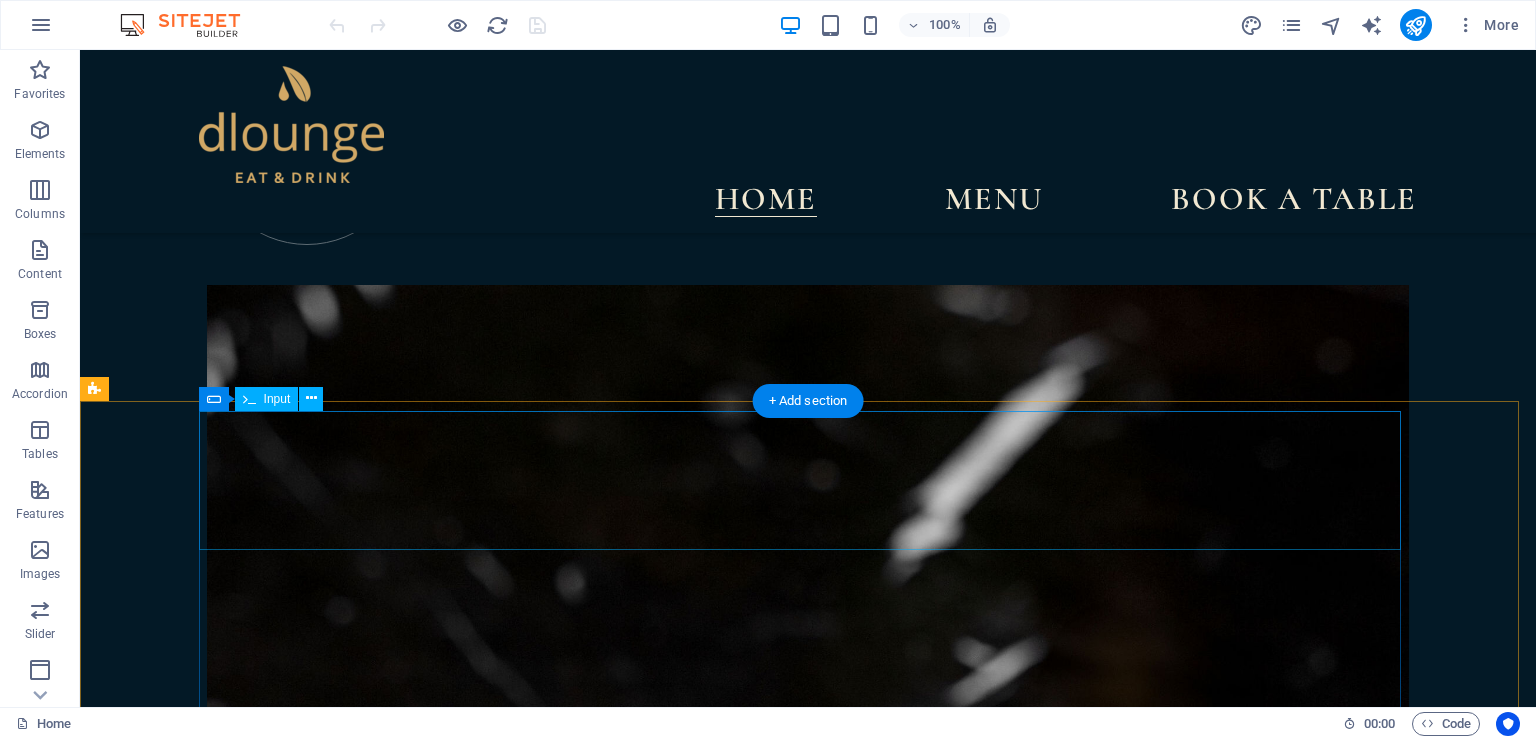 click on "NAME" at bounding box center (808, 12052) 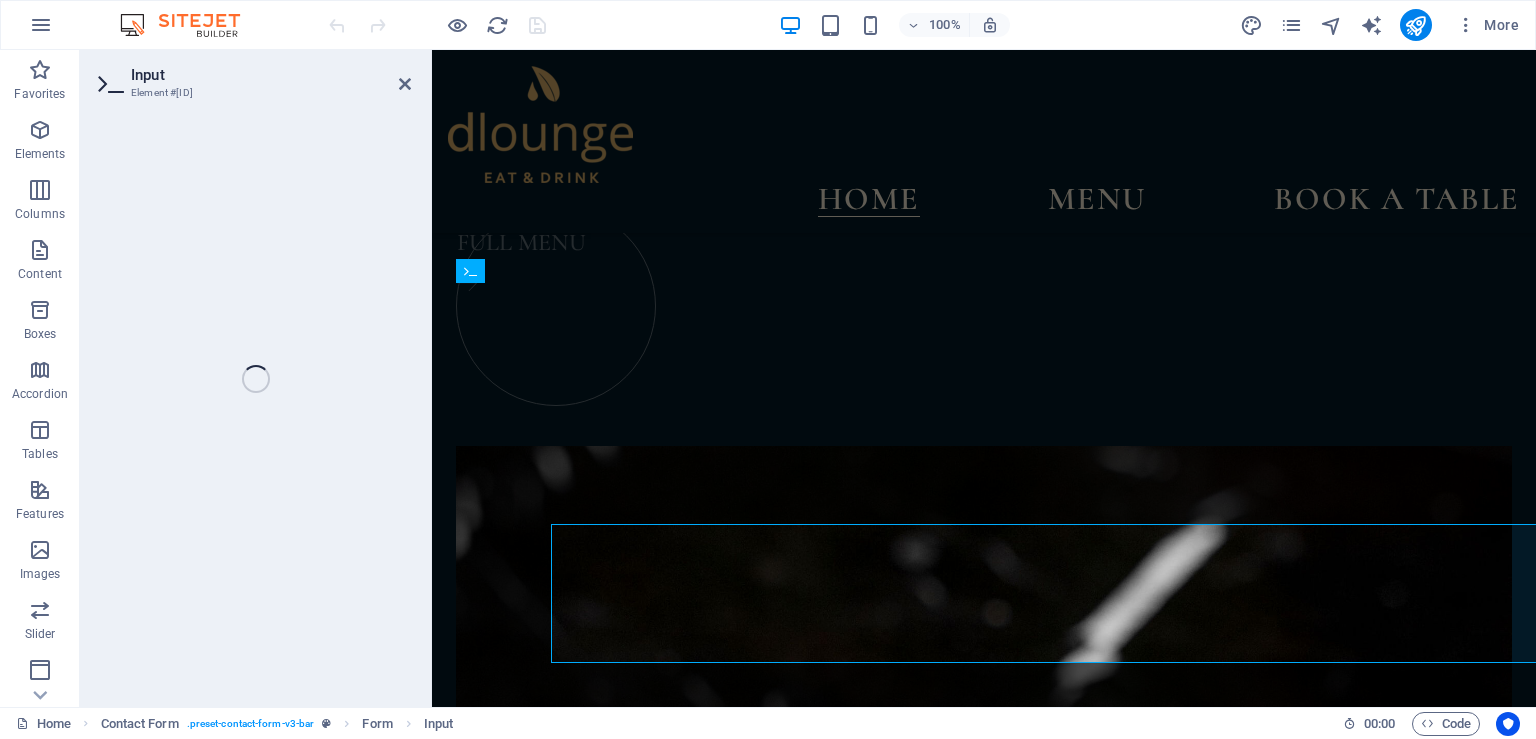 scroll, scrollTop: 7067, scrollLeft: 0, axis: vertical 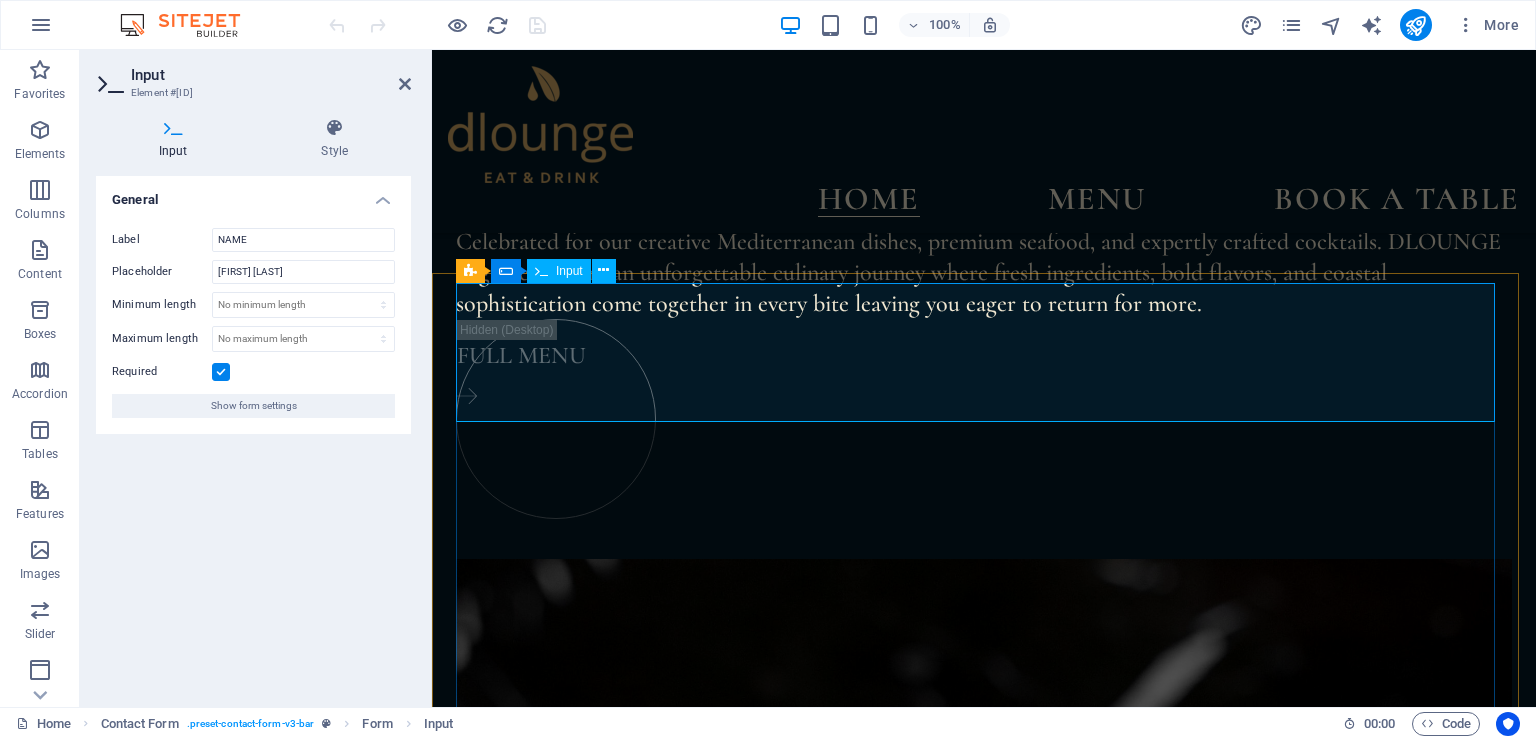 click on "NAME" at bounding box center (984, 11392) 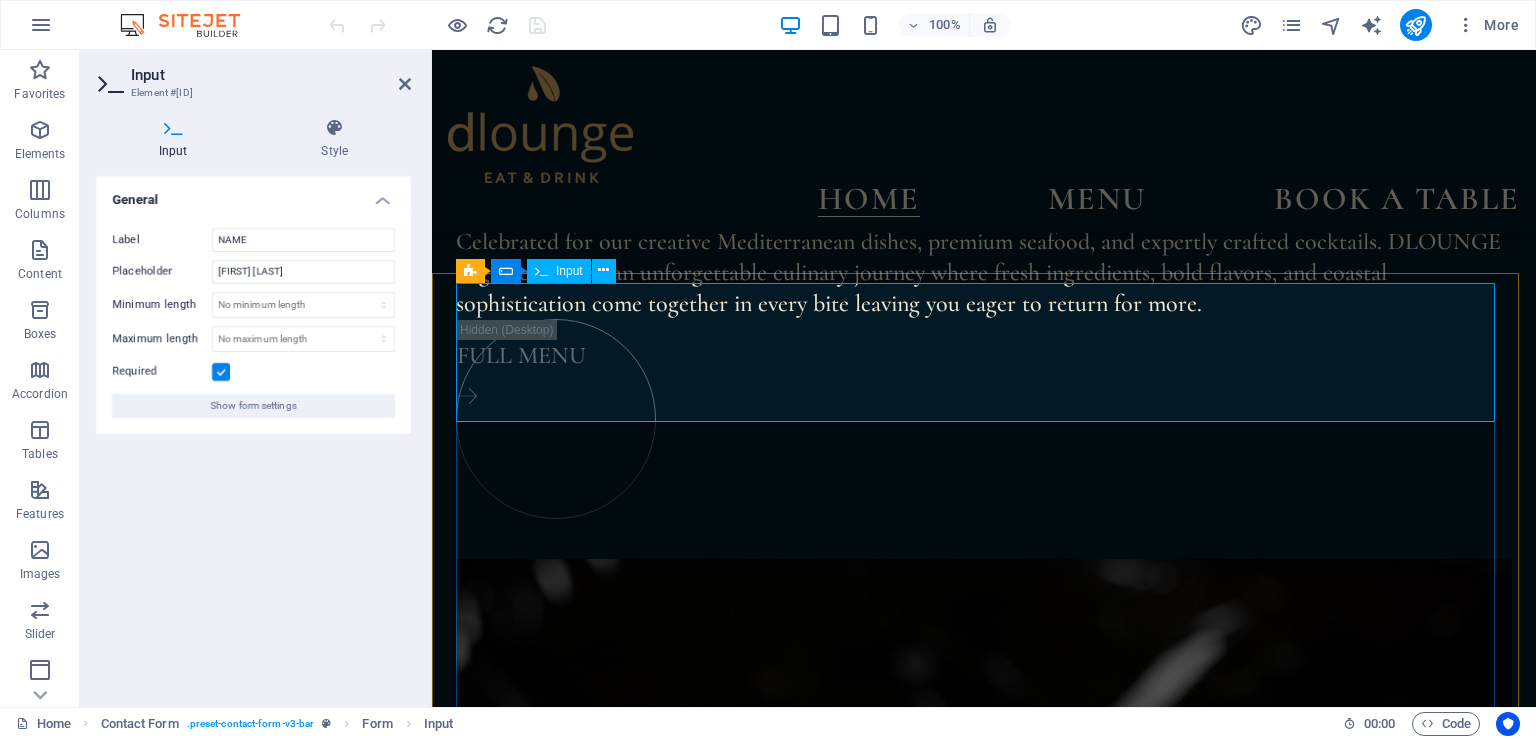 click on "NAME" at bounding box center (984, 11392) 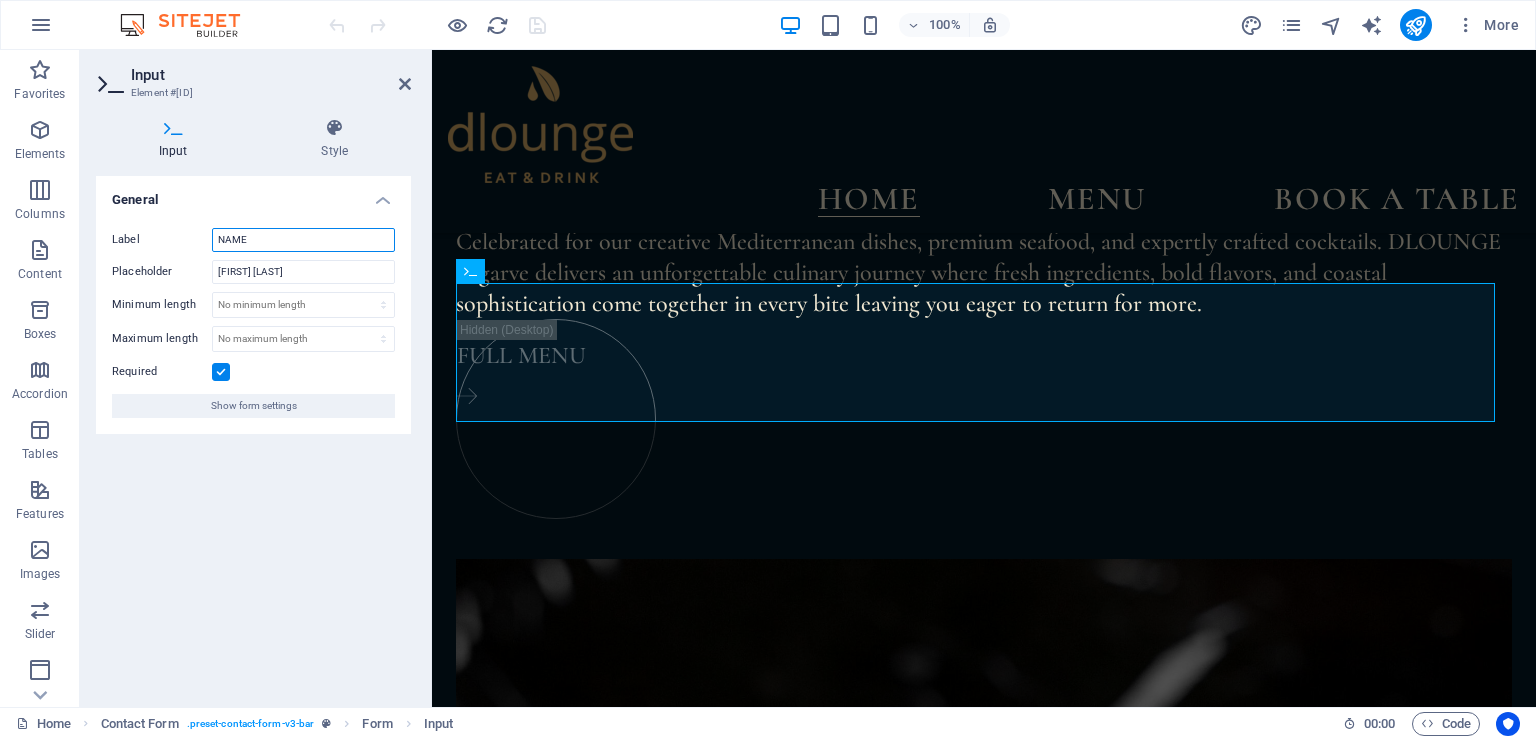 click on "NAME" at bounding box center [303, 240] 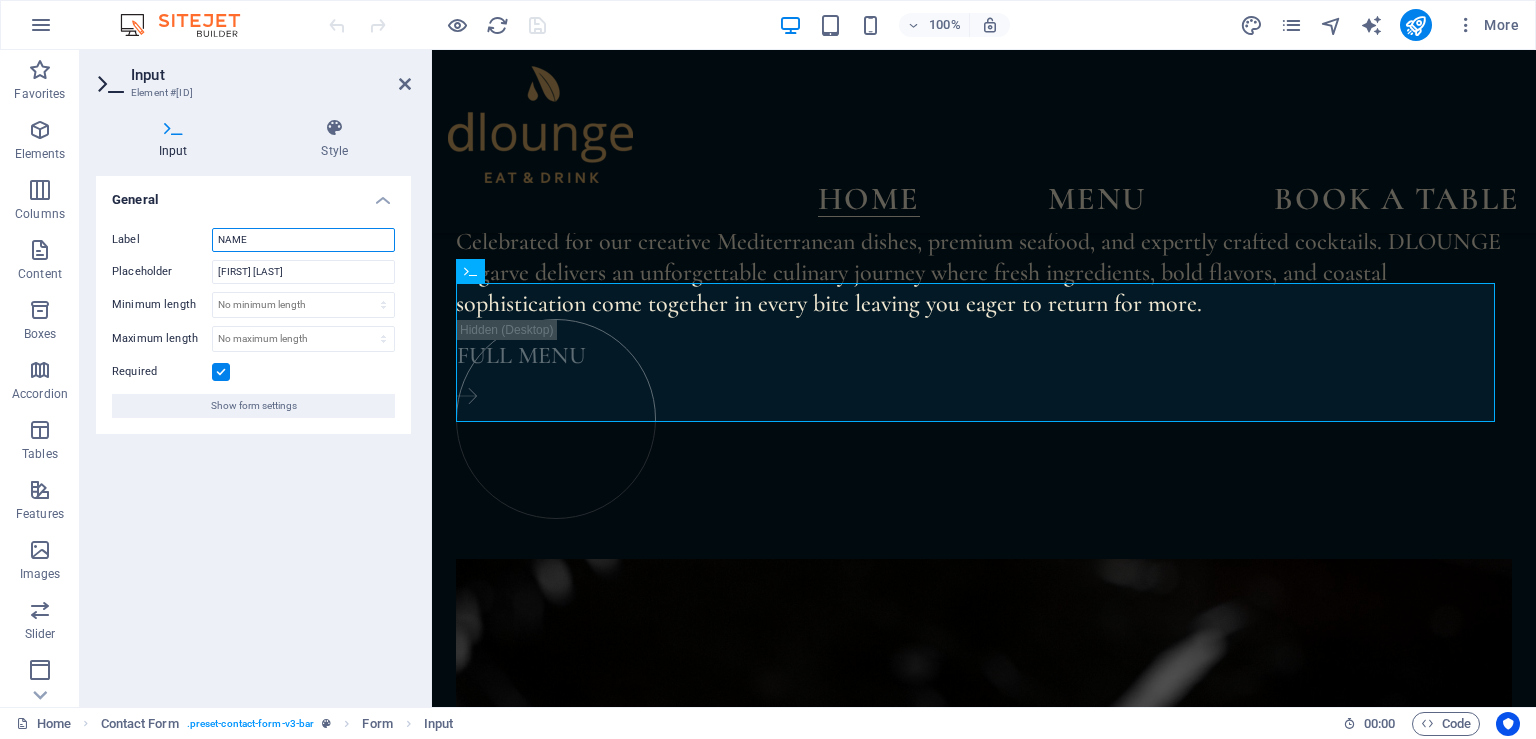 click on "NAME" at bounding box center [303, 240] 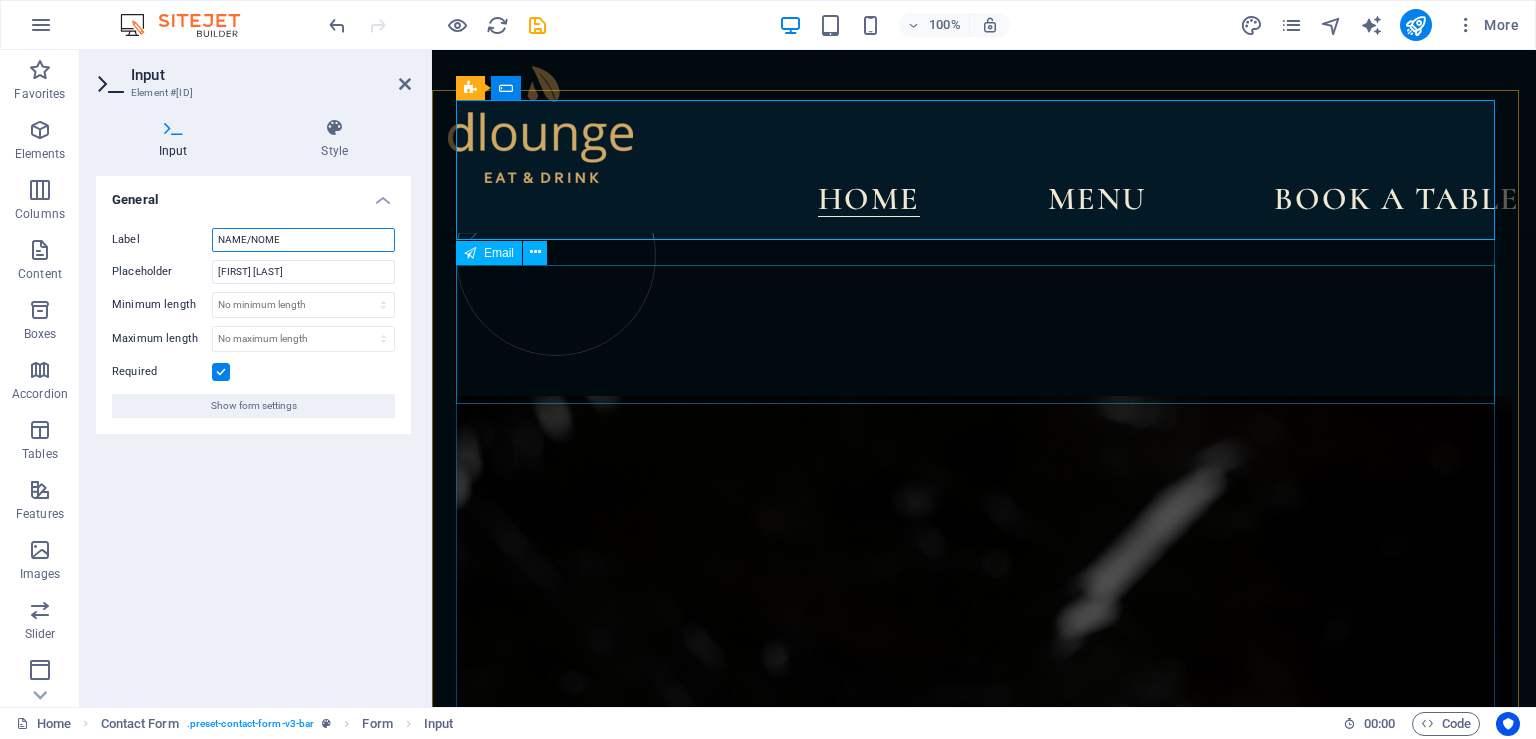 scroll, scrollTop: 7278, scrollLeft: 0, axis: vertical 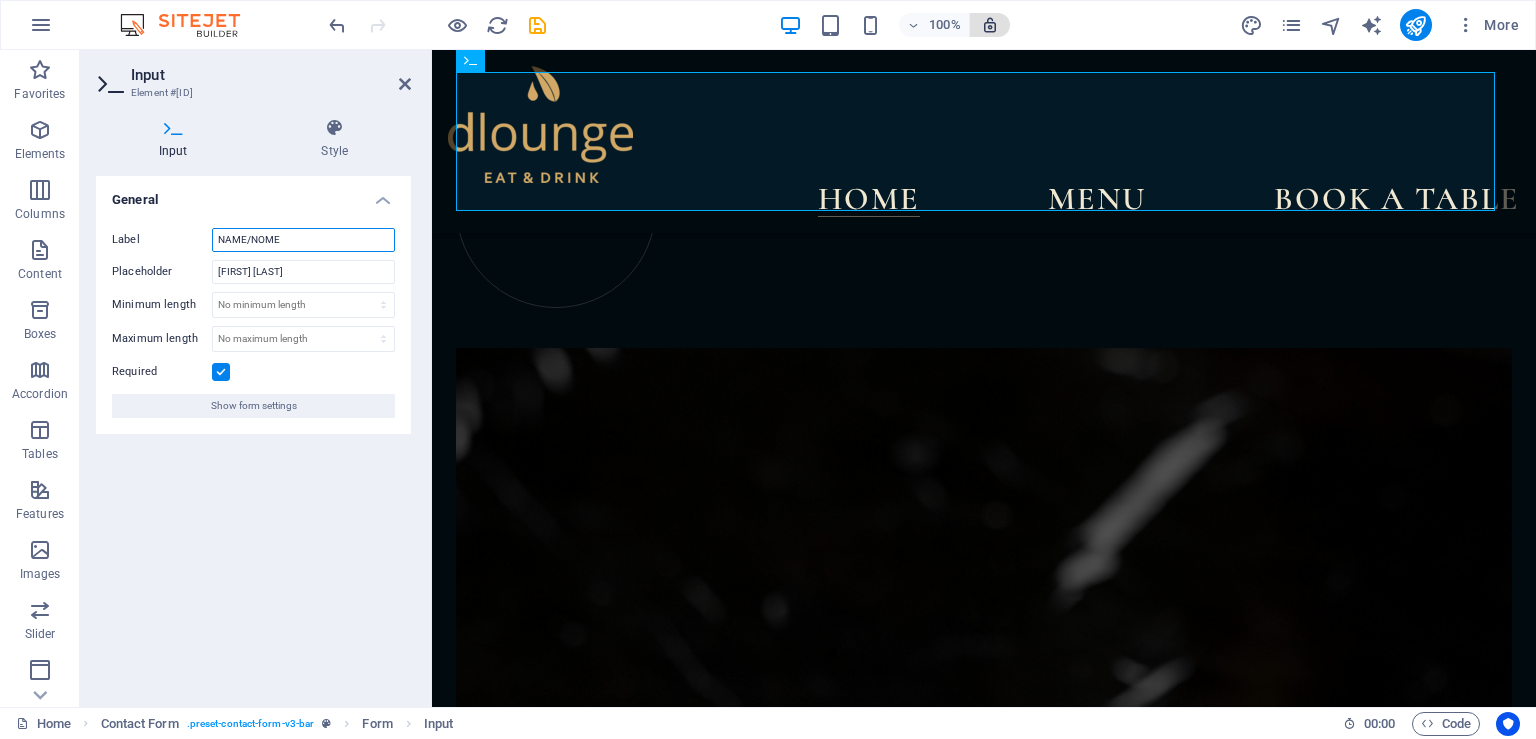 type on "NAME/NOME" 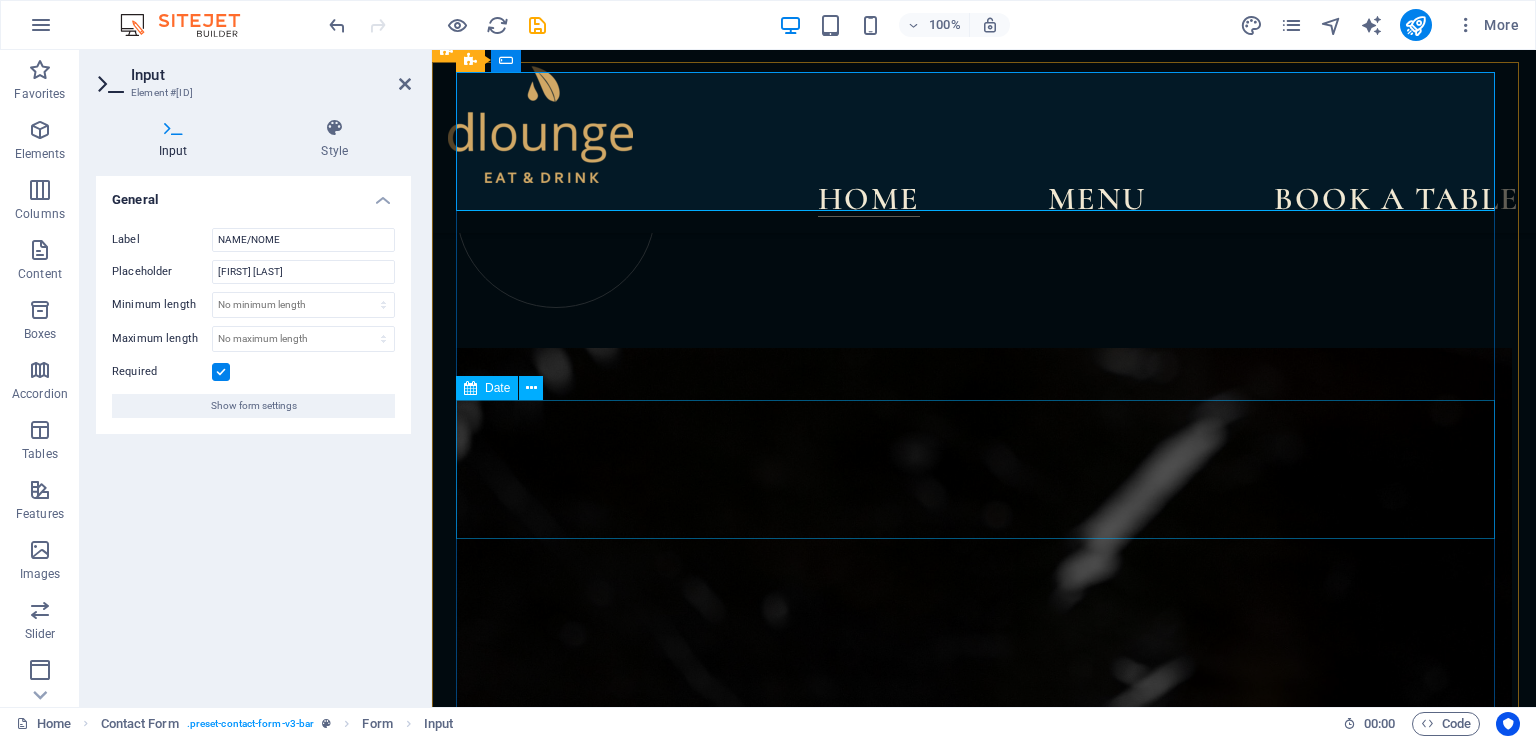 click on "DATE" at bounding box center (984, 11431) 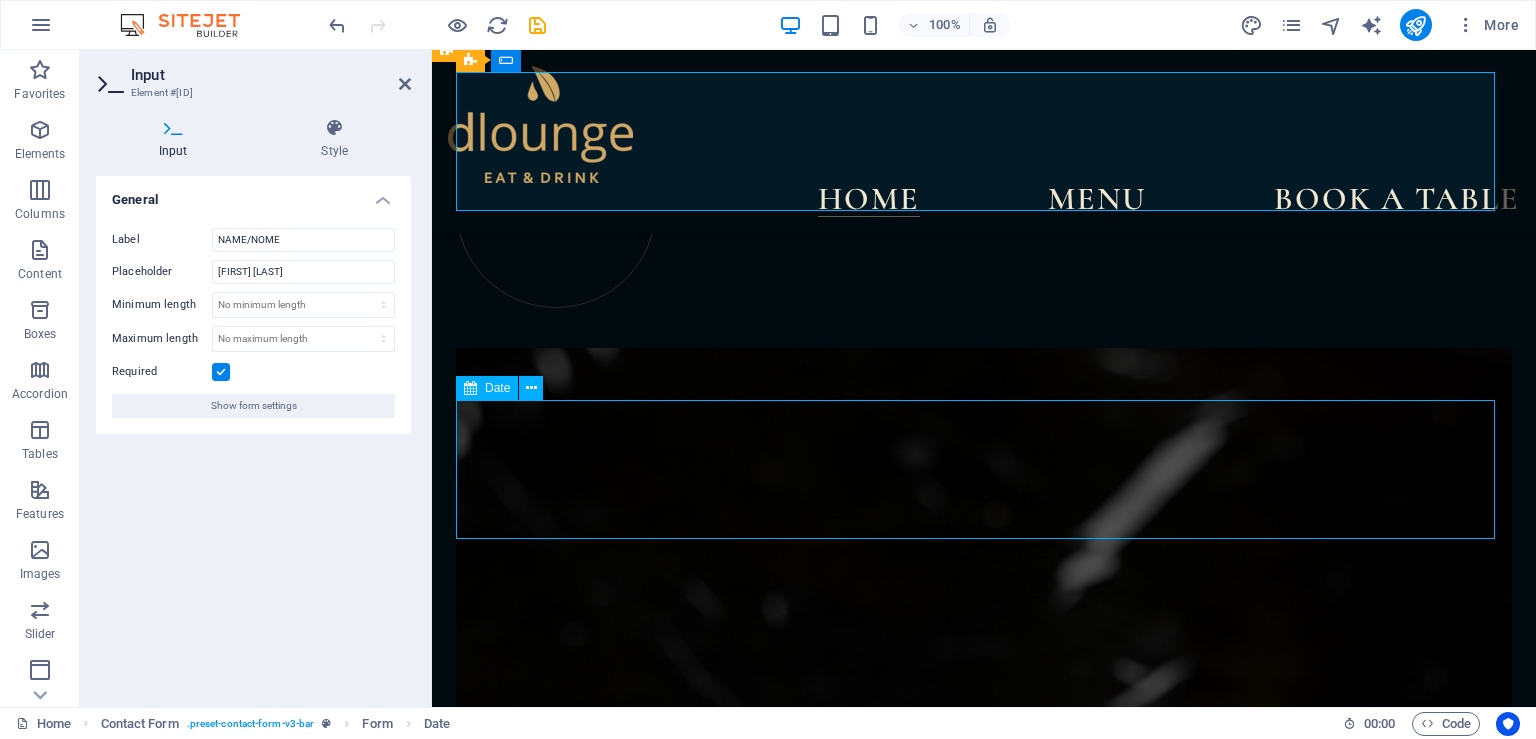 click on "DATE" at bounding box center (984, 11431) 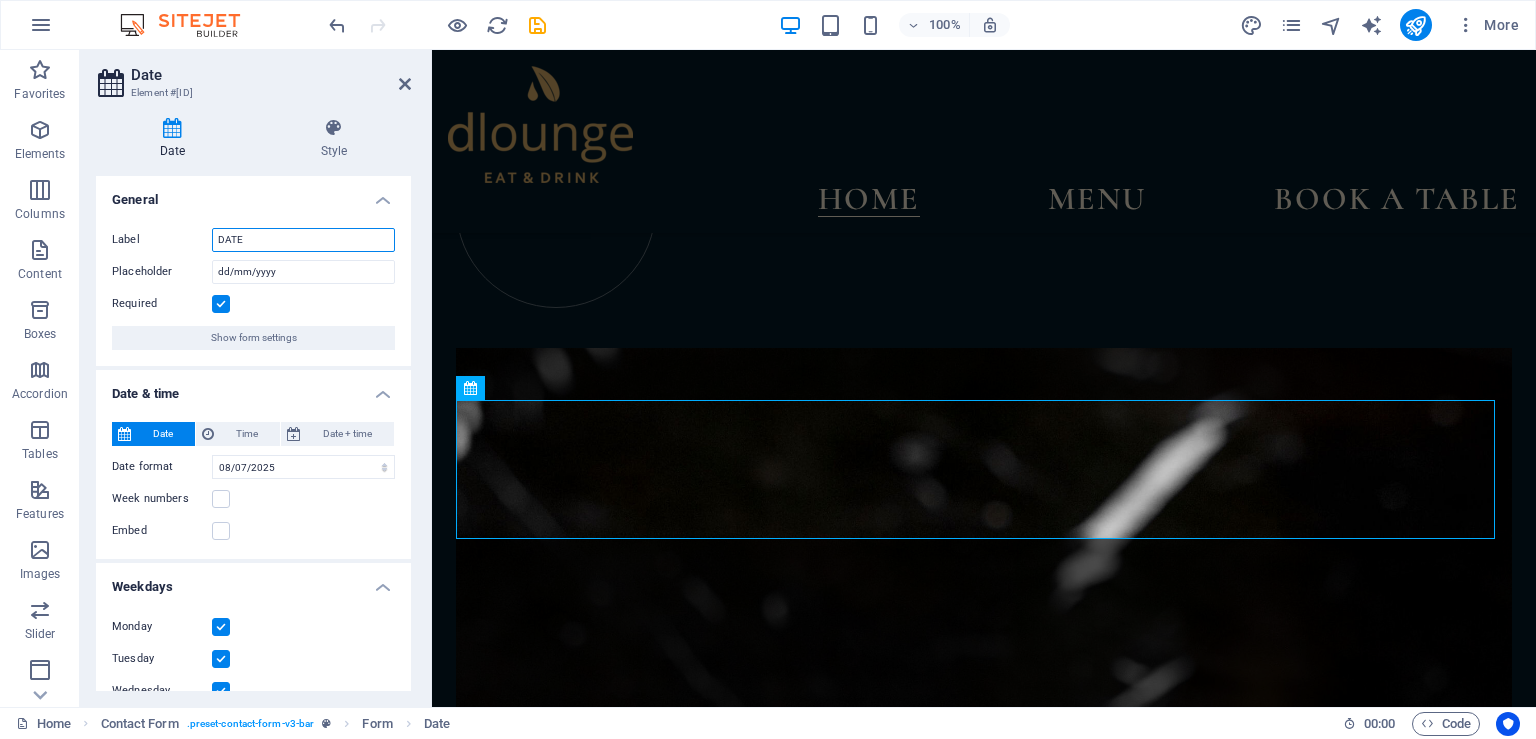 click on "DATE" at bounding box center (303, 240) 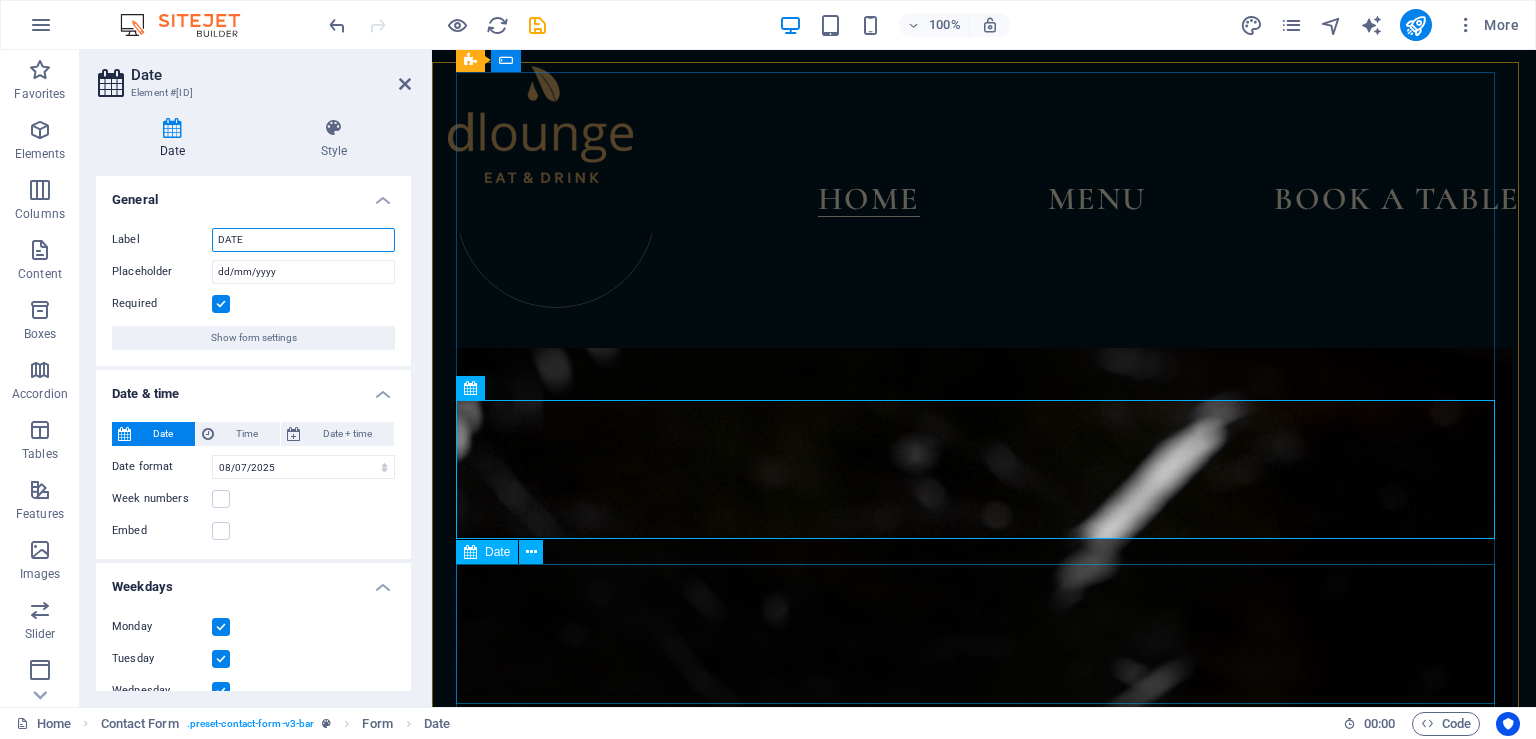 type on "DATE" 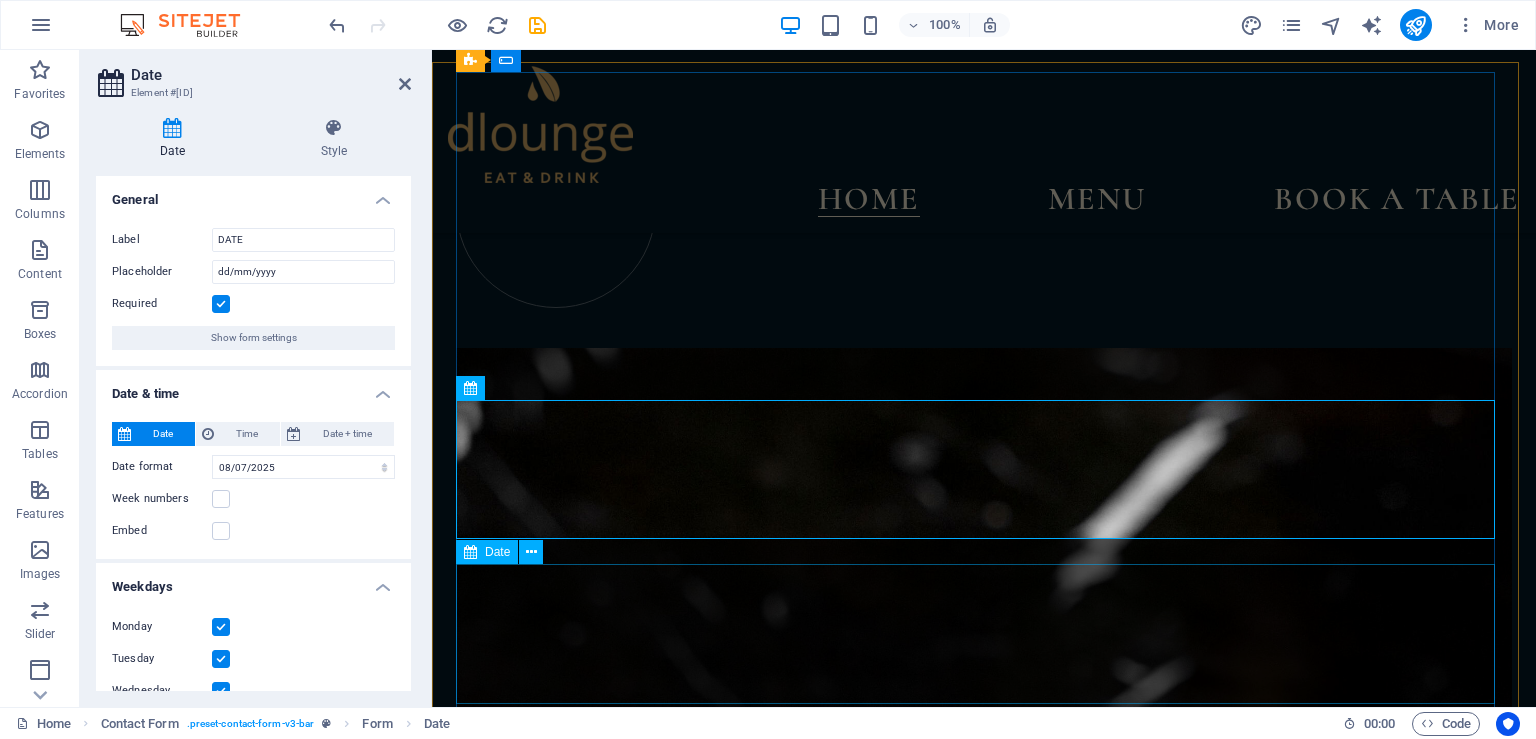 click on "TIME" at bounding box center [984, 11556] 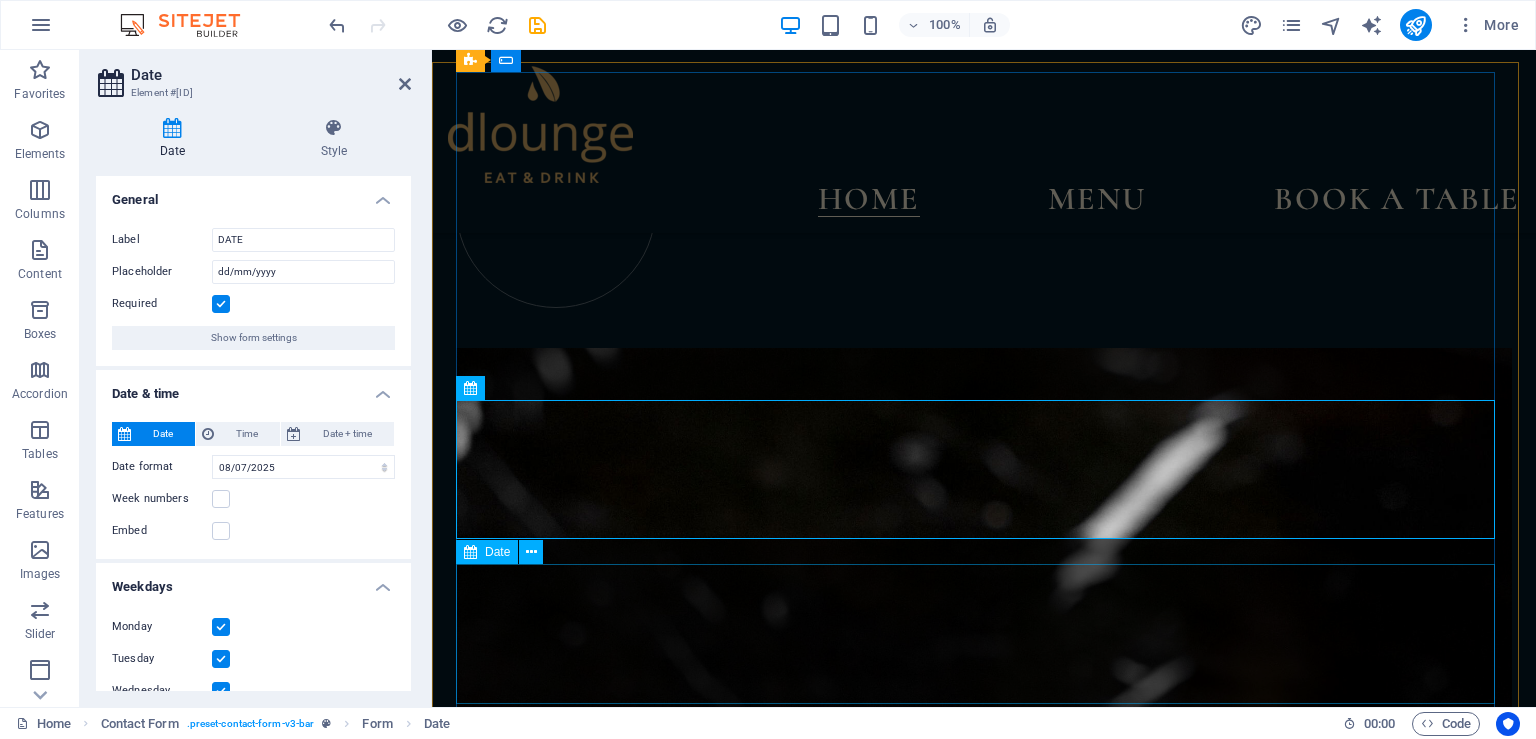 click on "TIME" at bounding box center (984, 11556) 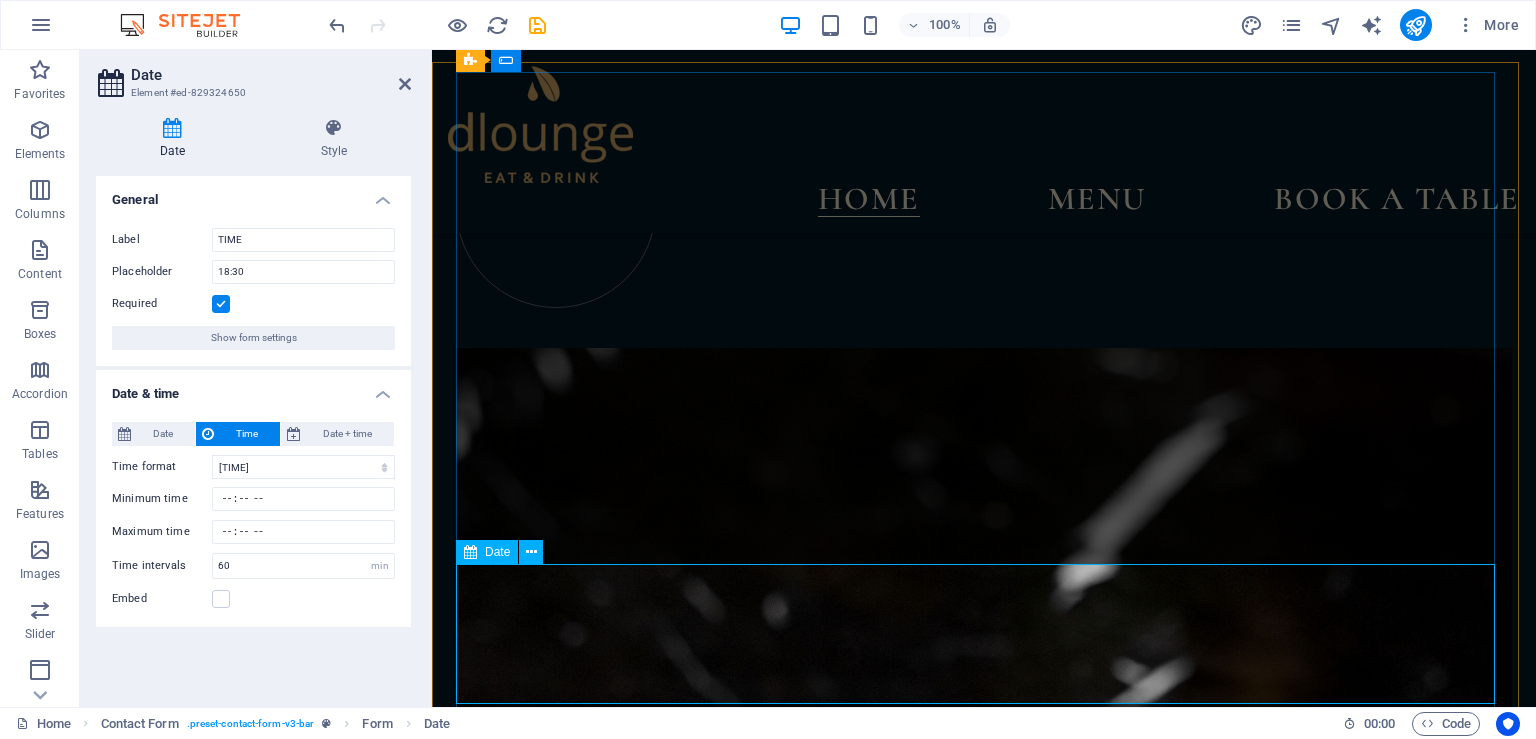 click on "TIME" at bounding box center (984, 11556) 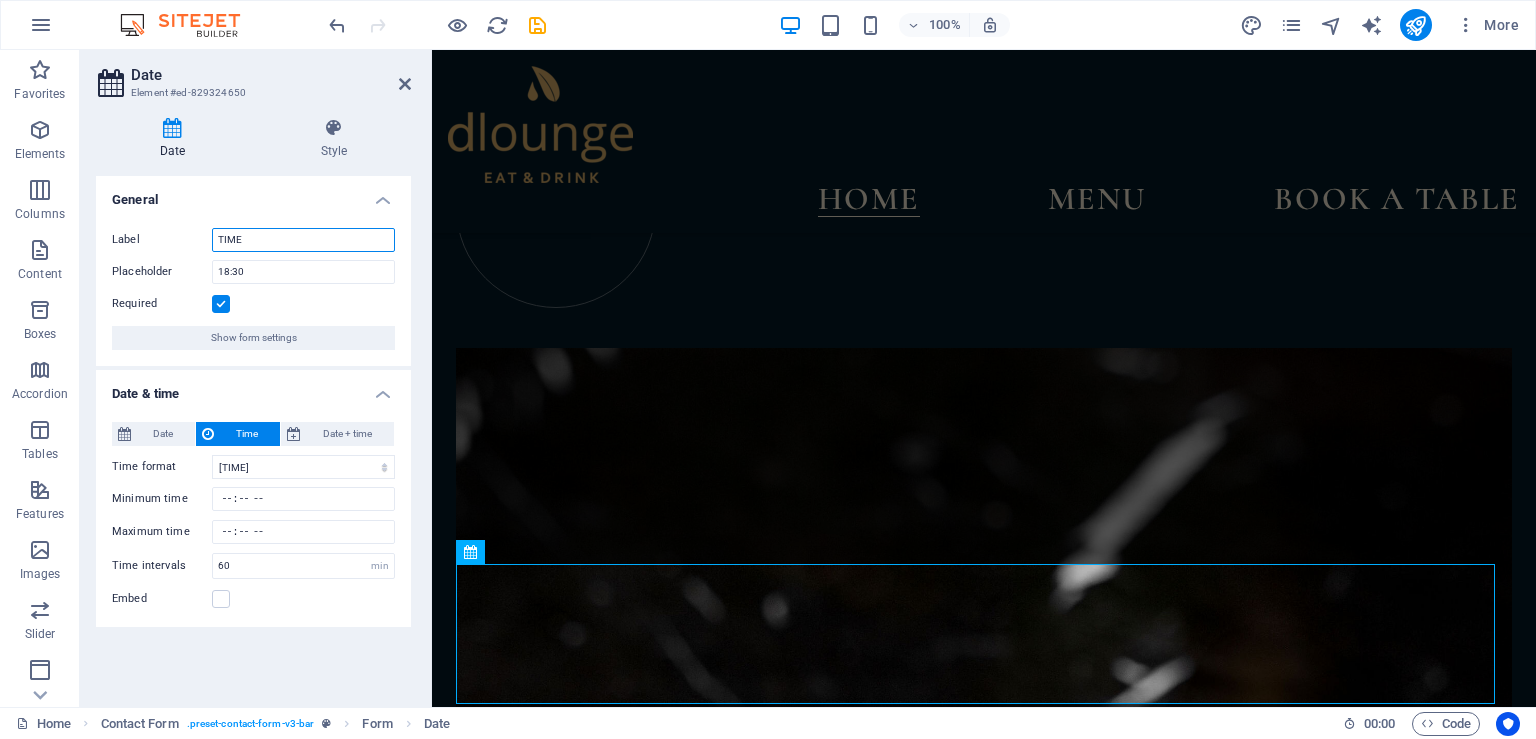 click on "TIME" at bounding box center (303, 240) 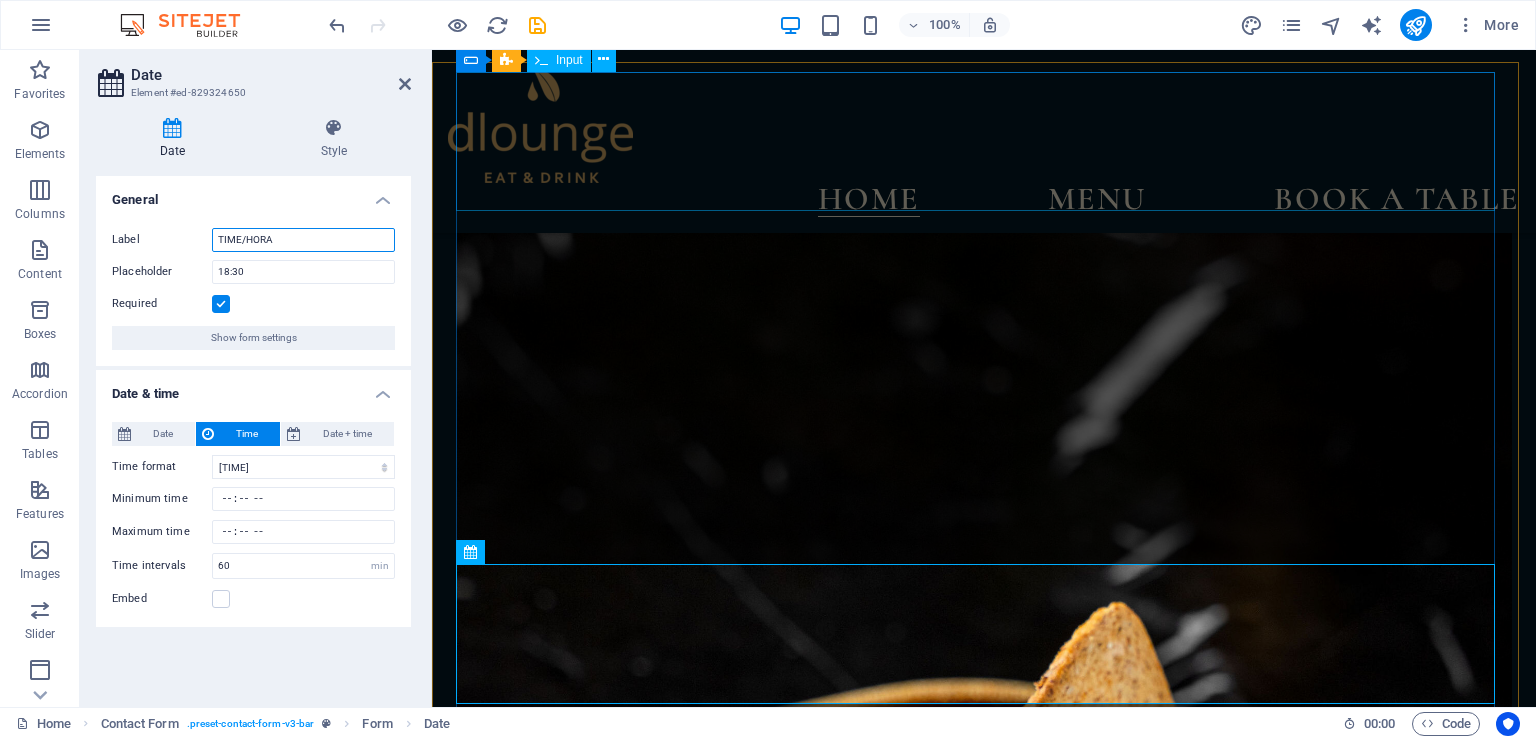 scroll, scrollTop: 7489, scrollLeft: 0, axis: vertical 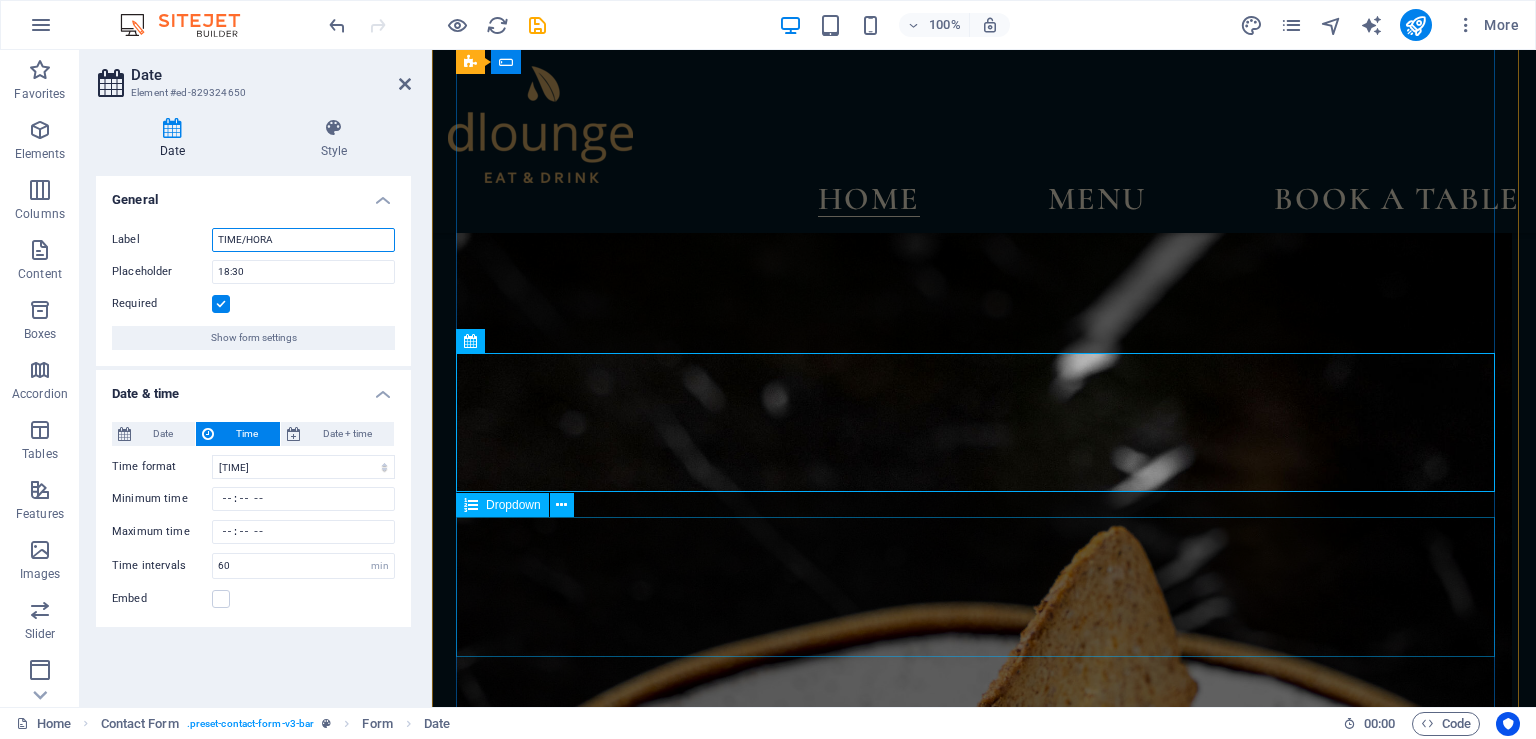 type on "TIME/HORA" 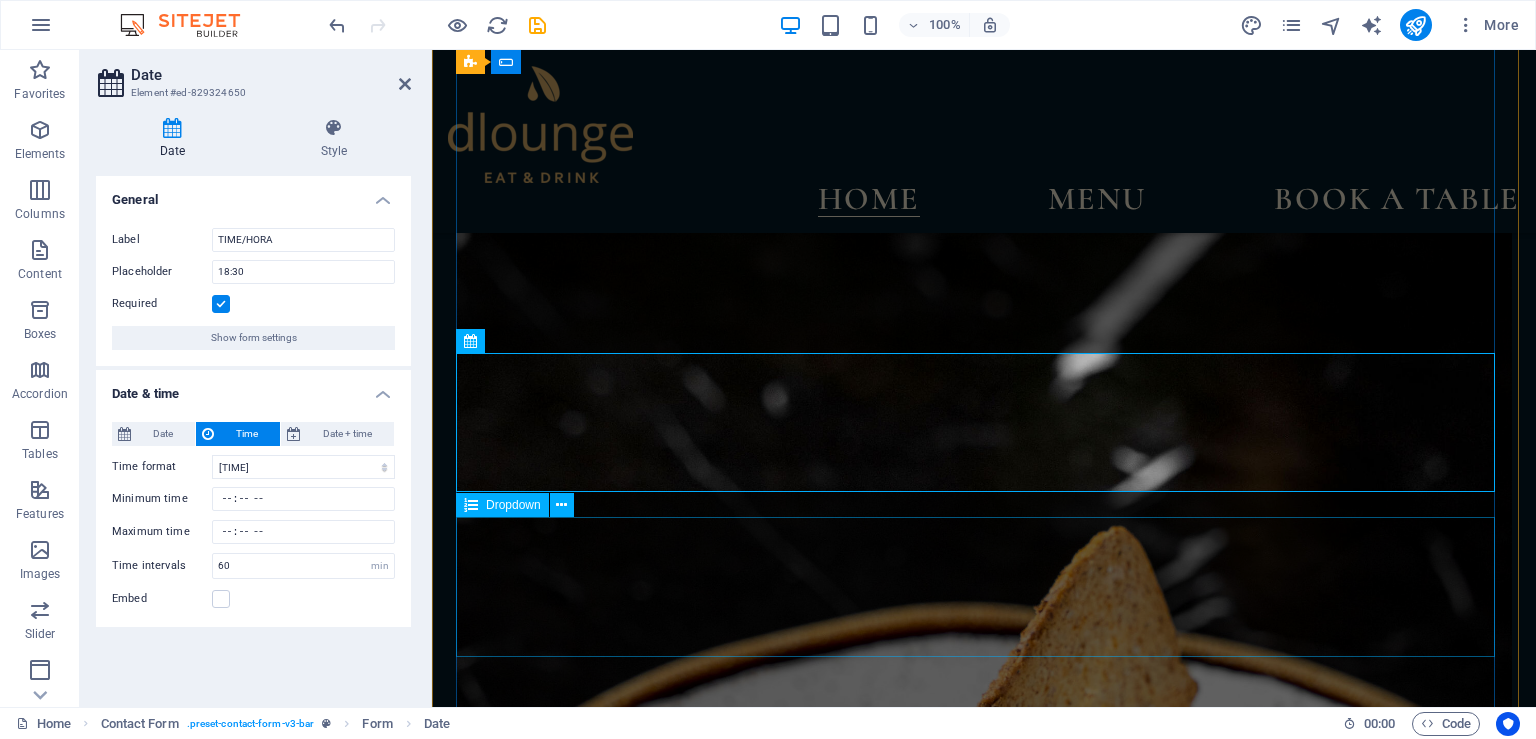 click on "PARTY SIZE
1-3
3-5
5-10
10 <" at bounding box center [984, 11470] 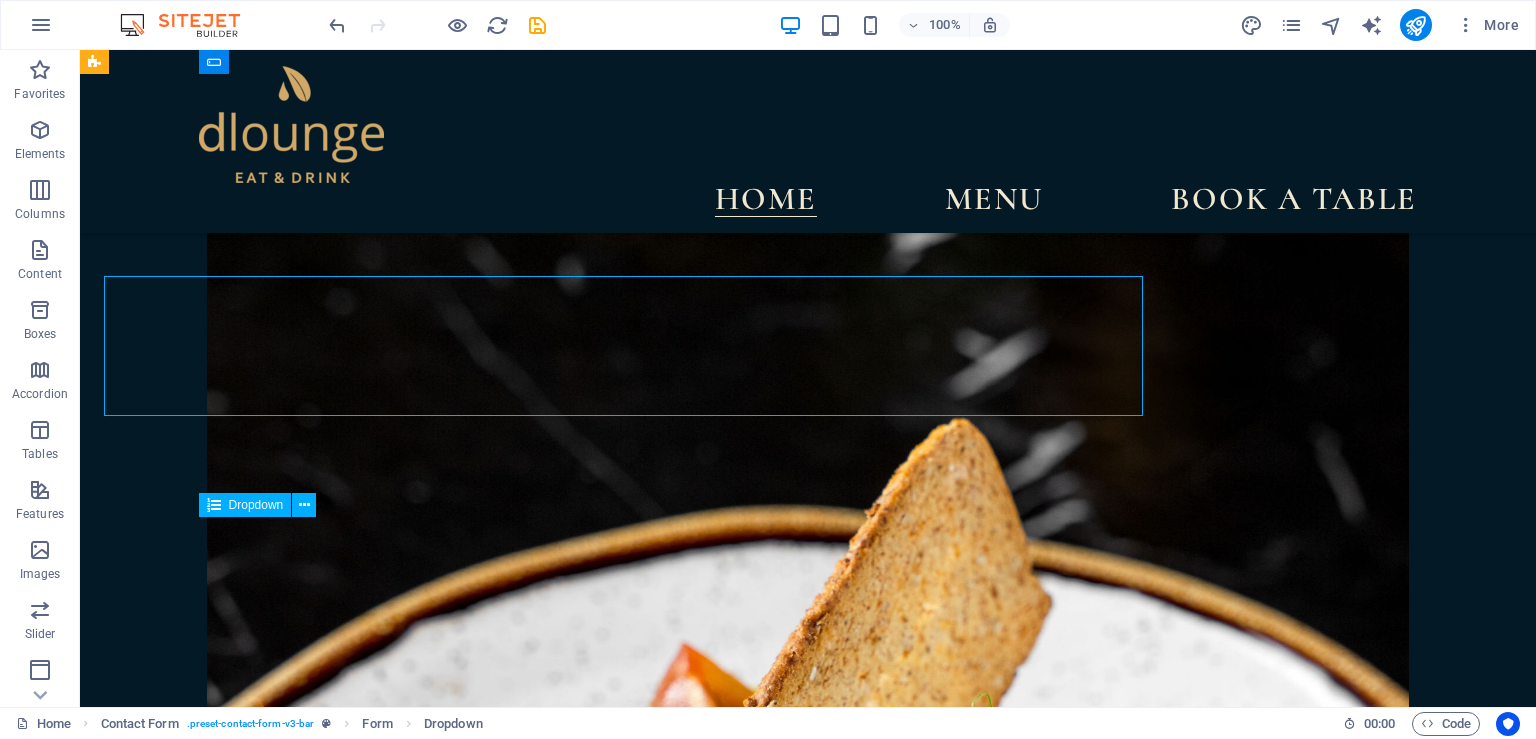 scroll, scrollTop: 7730, scrollLeft: 0, axis: vertical 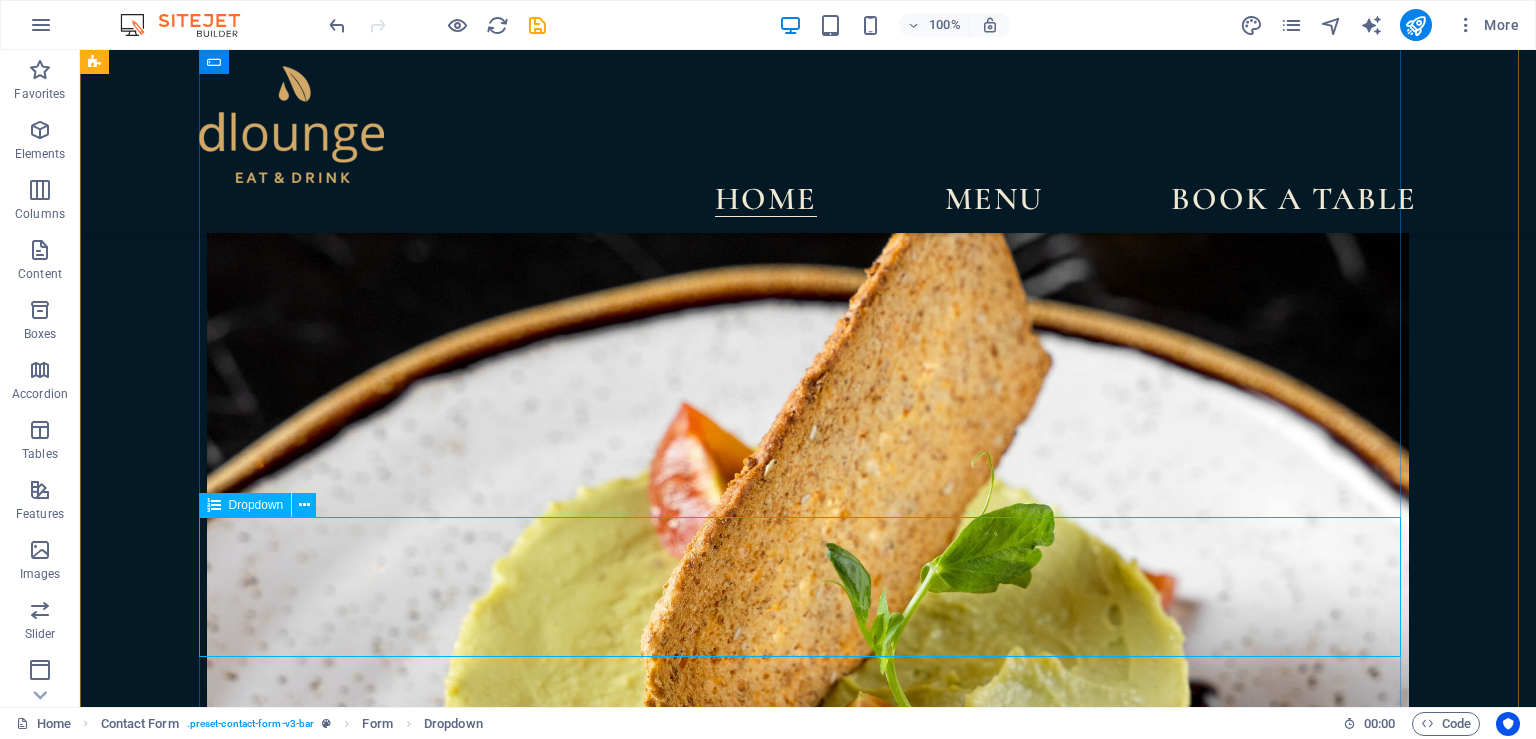 click on "PARTY SIZE
1-3
3-5
5-10
10 <" at bounding box center [808, 12002] 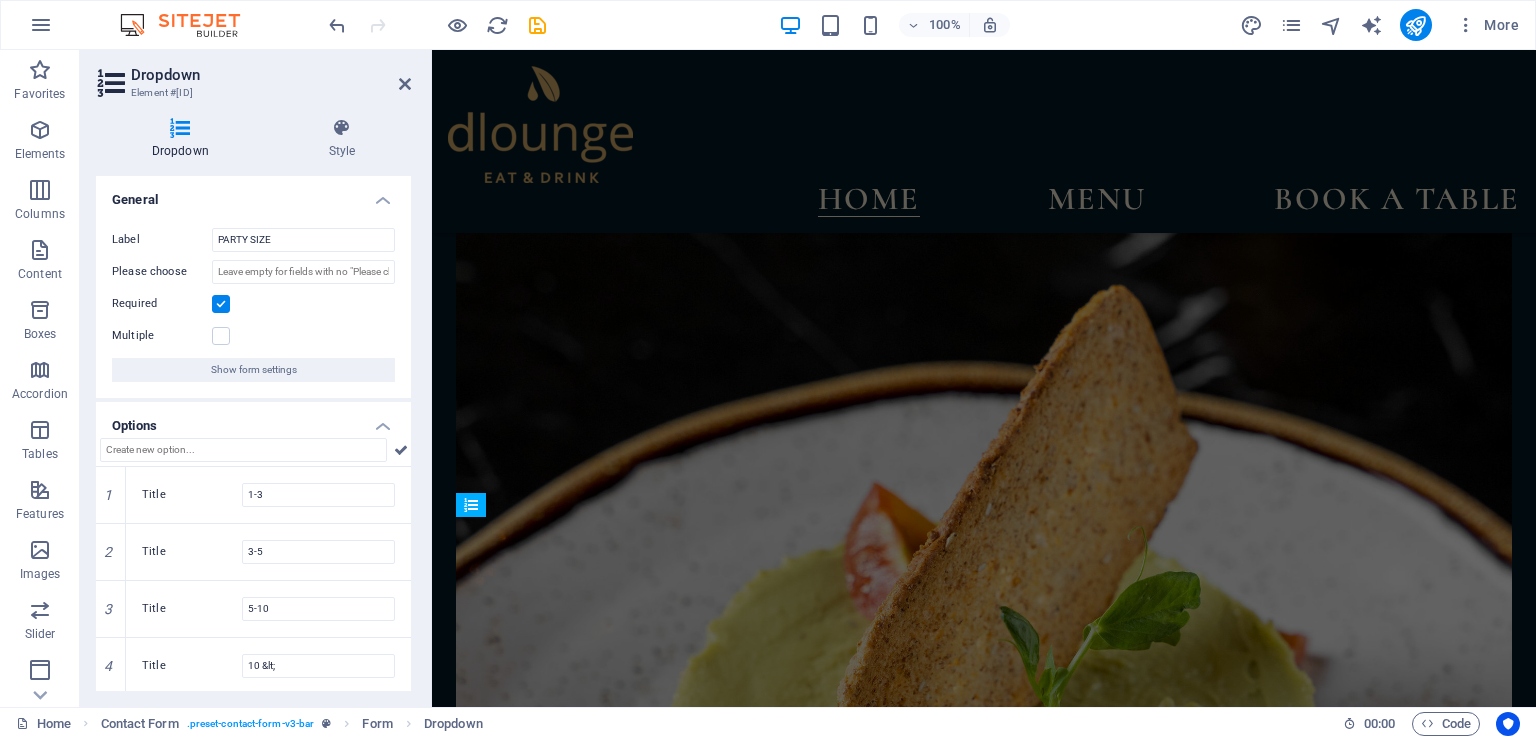 scroll, scrollTop: 7489, scrollLeft: 0, axis: vertical 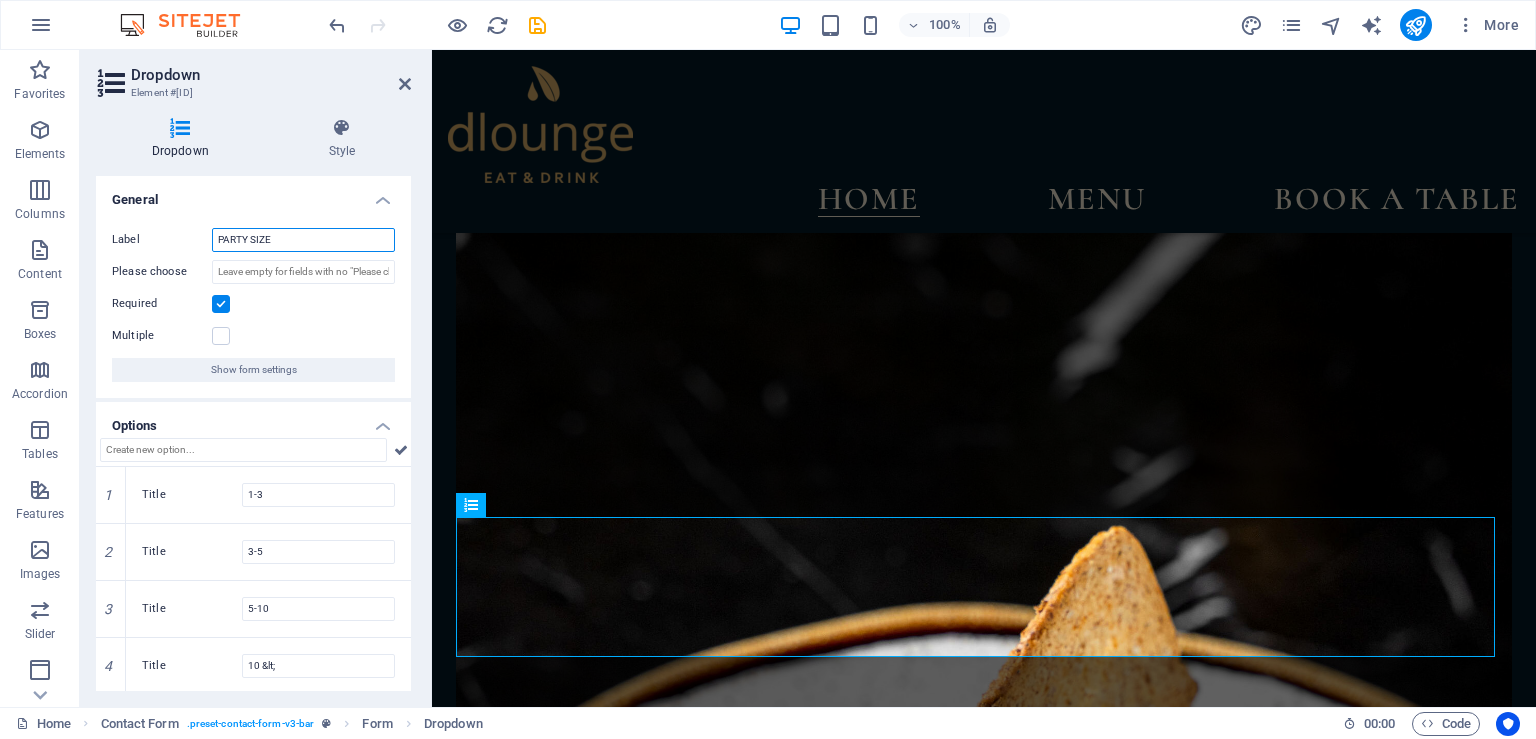 click on "PARTY SIZE" at bounding box center (303, 240) 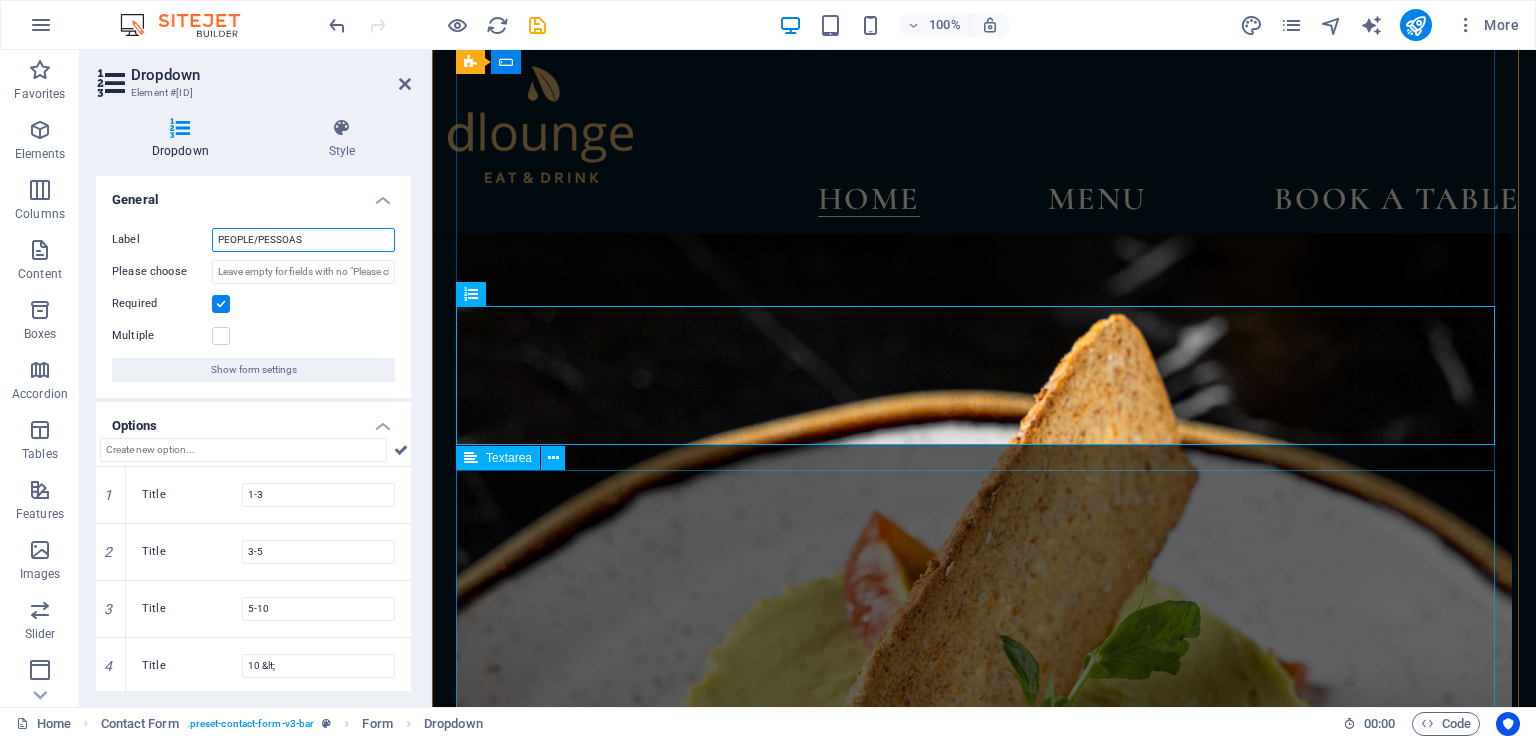 type on "PEOPLE/PESSOAS" 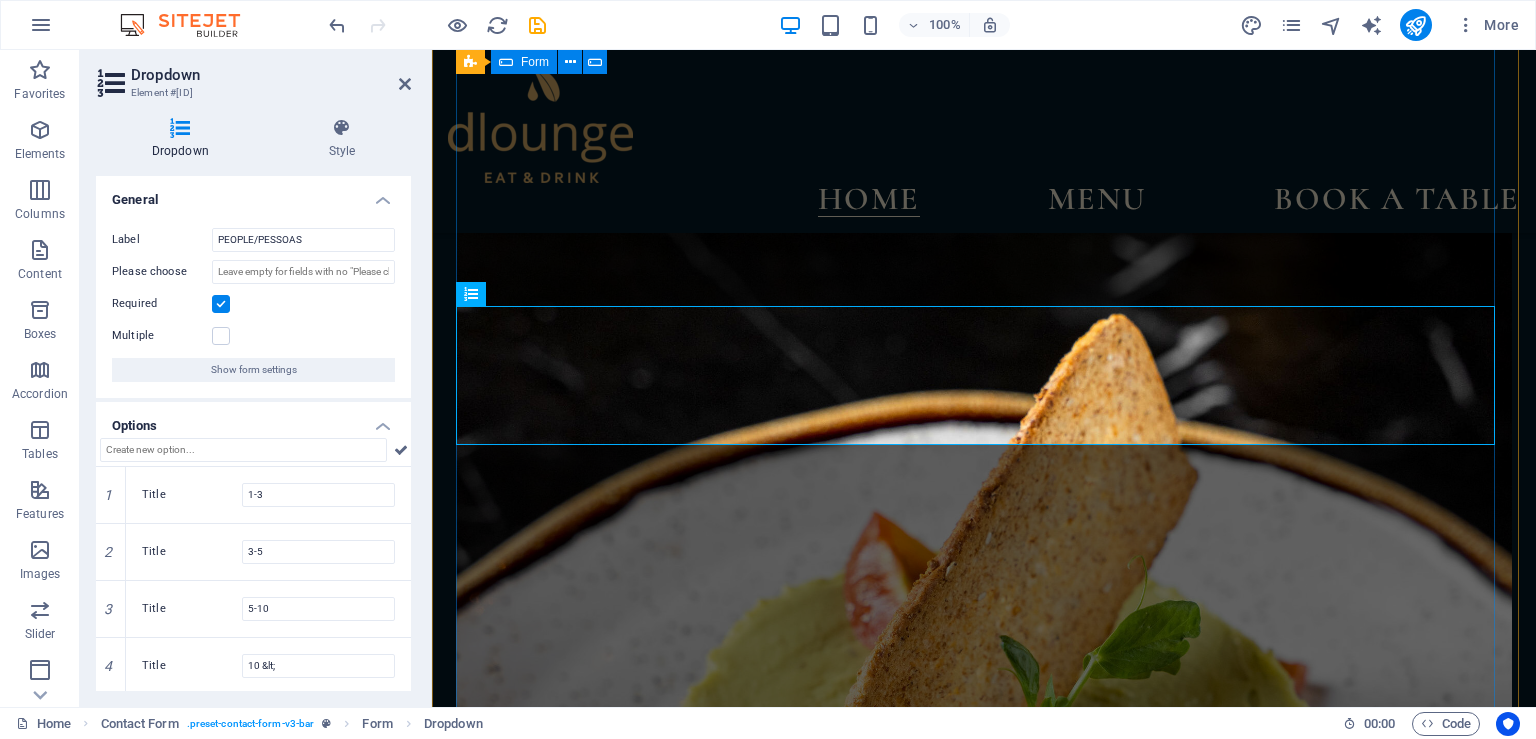 click on "NAME/NOME EMAIL DATE/DATA TIME/HORA PEOPLE/PESSOAS
1-3
3-5
5-10
10 <
SPECIAL REQUEST   I have read and understand the privacy policy. Unreadable? Load new BOOK A TABLE" at bounding box center [984, 11390] 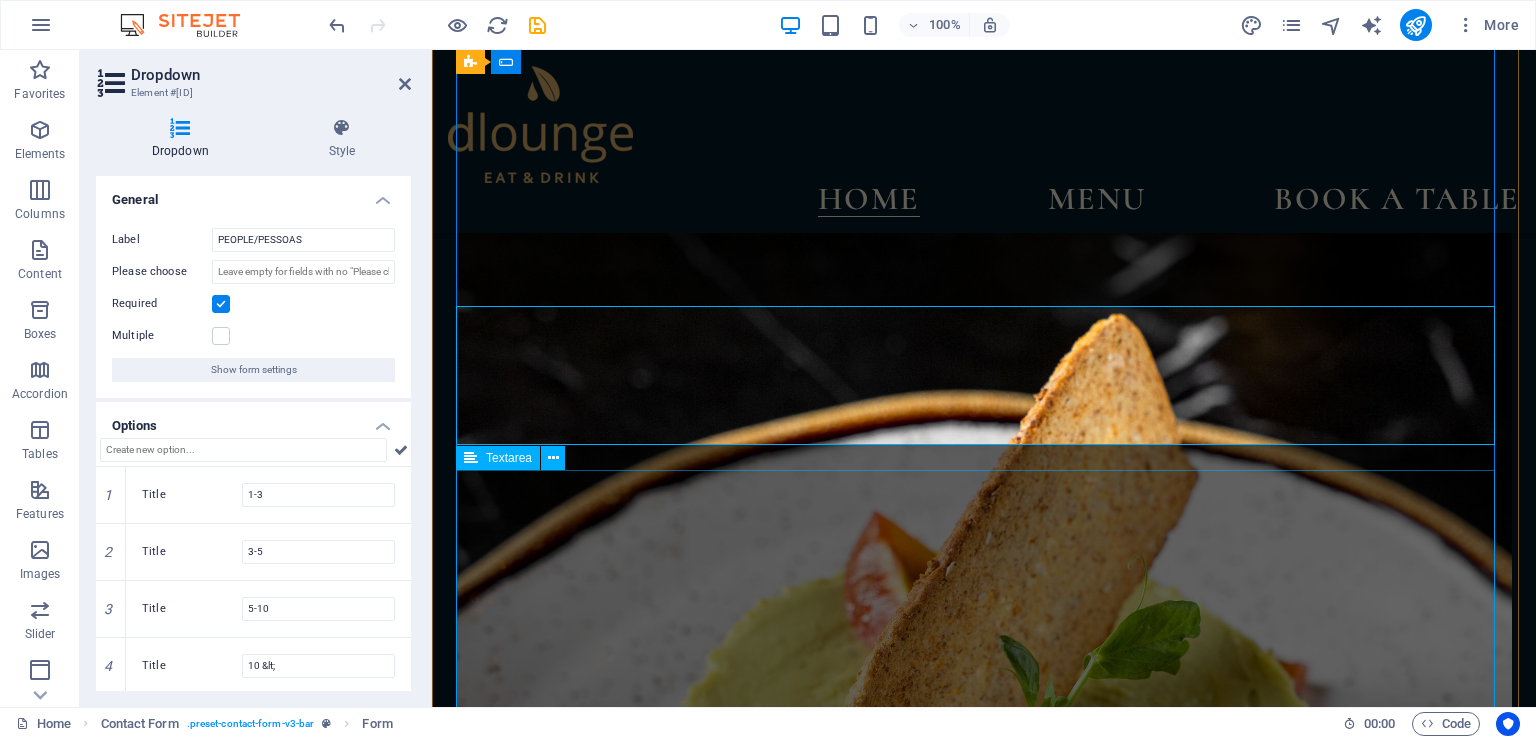 click on "SPECIAL REQUEST" at bounding box center (984, 11491) 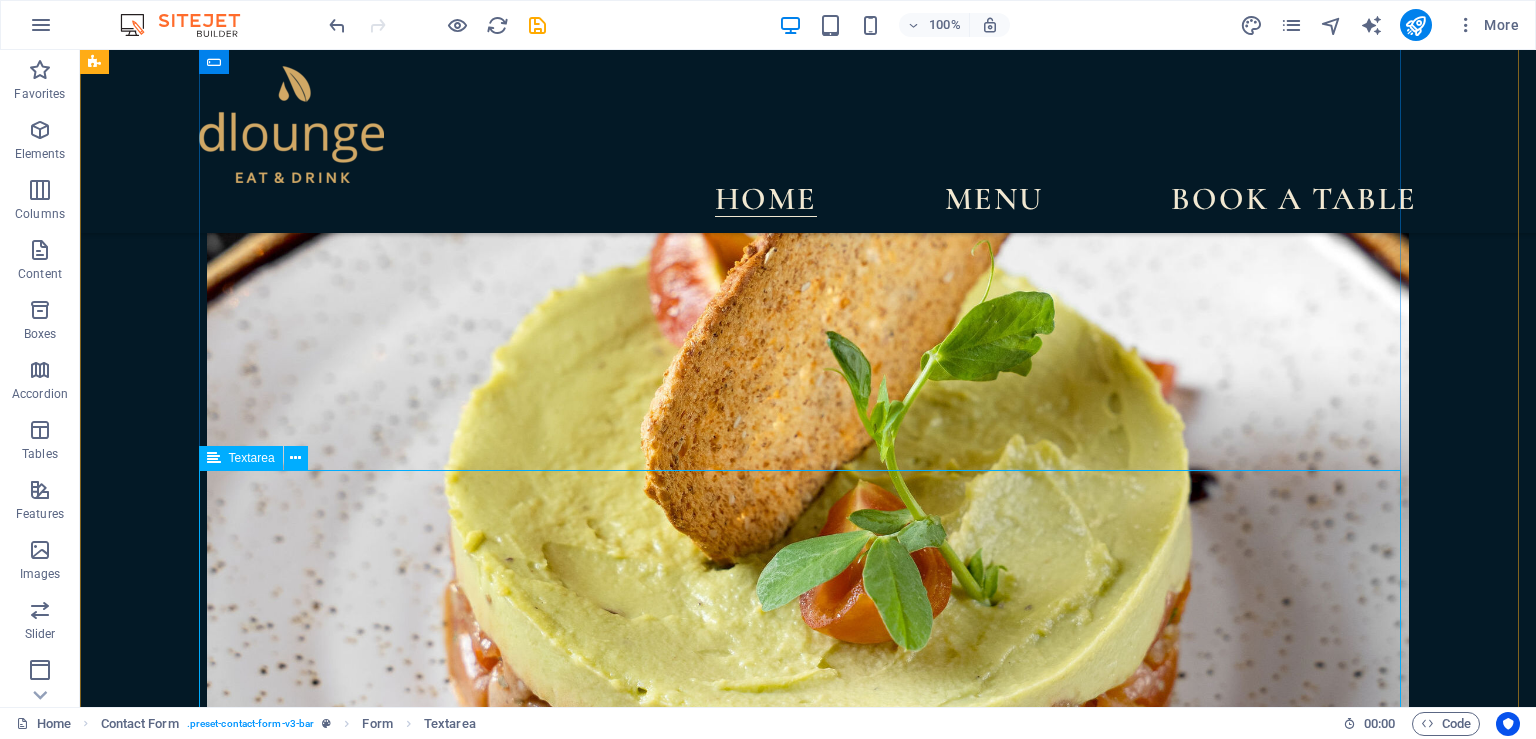 click on "SPECIAL REQUEST" at bounding box center (808, 12023) 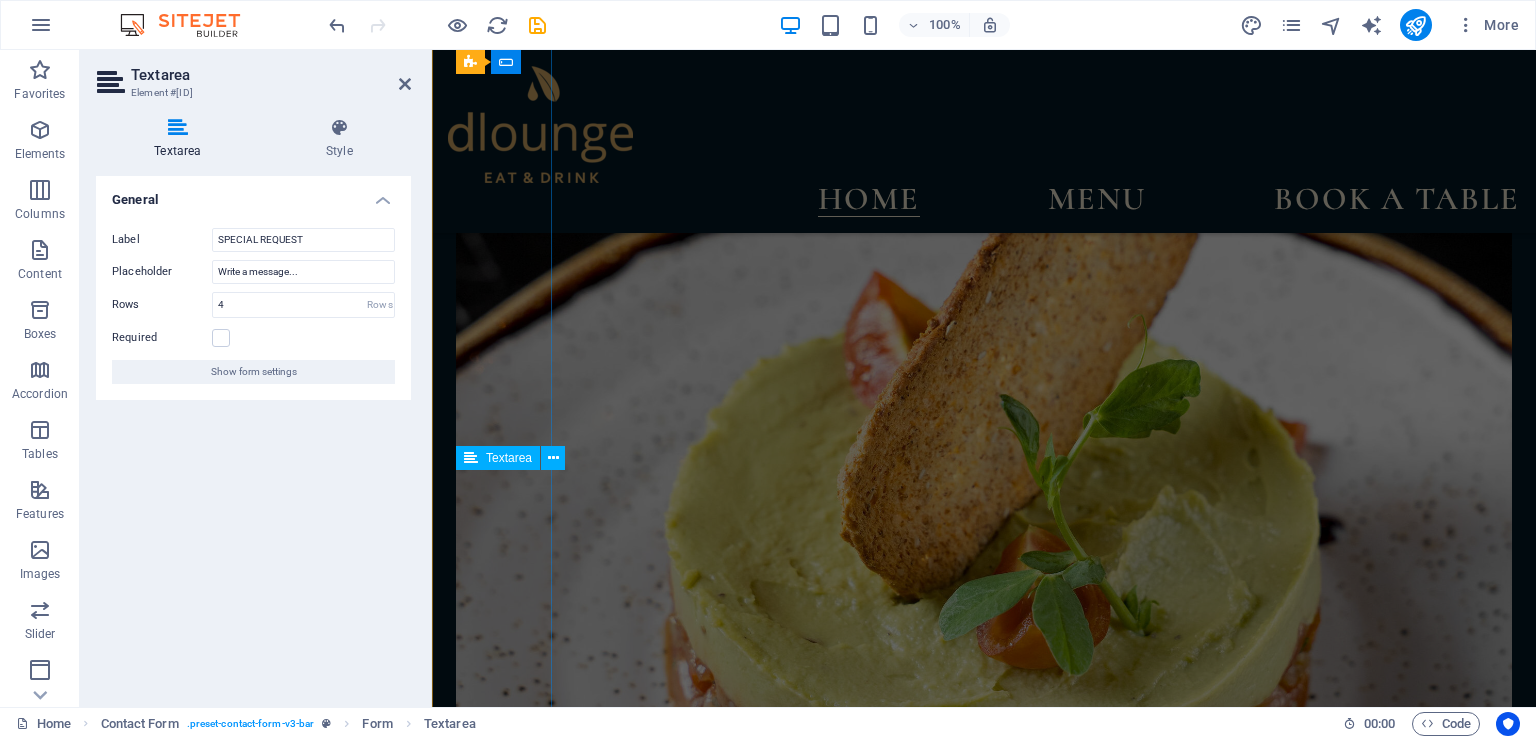 scroll, scrollTop: 7701, scrollLeft: 0, axis: vertical 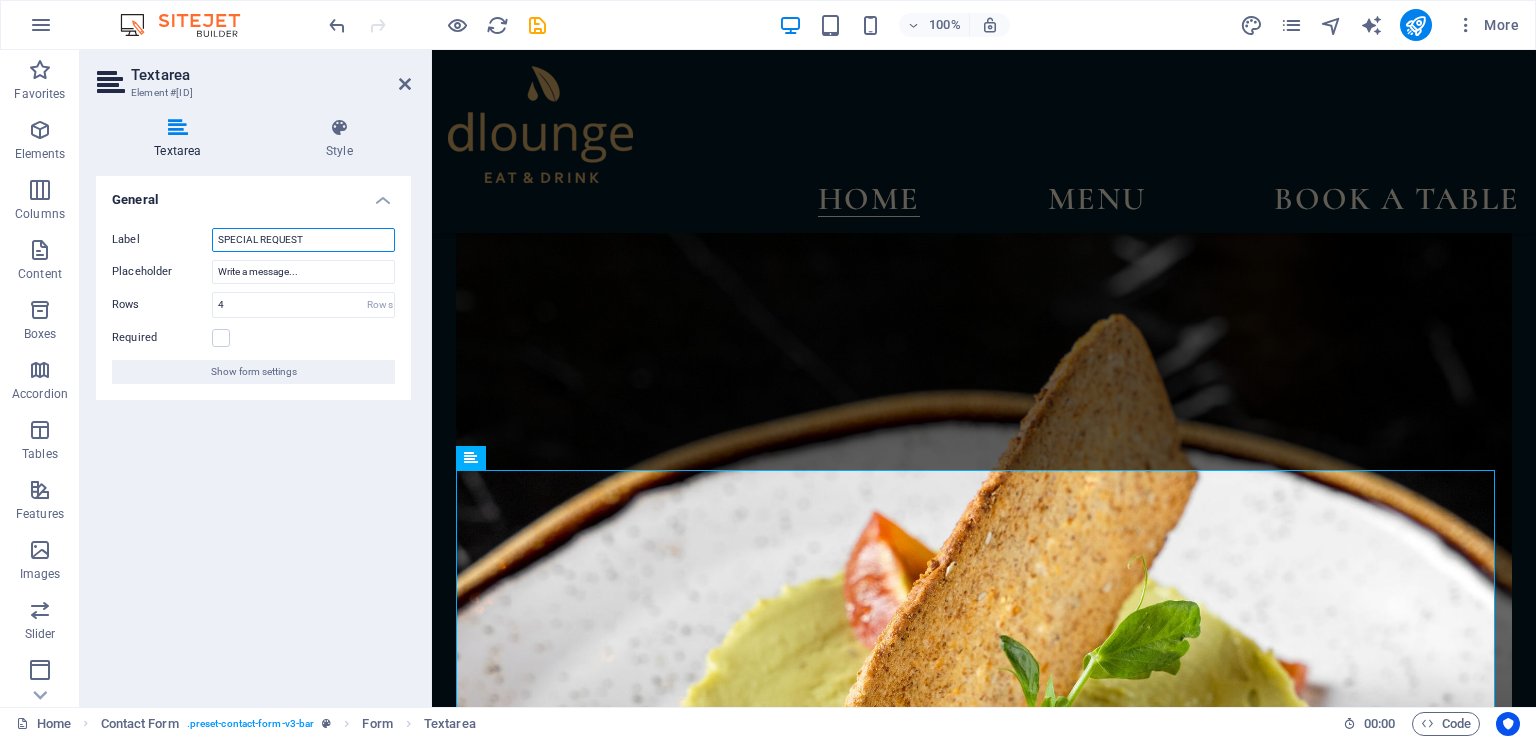 click on "SPECIAL REQUEST" at bounding box center (303, 240) 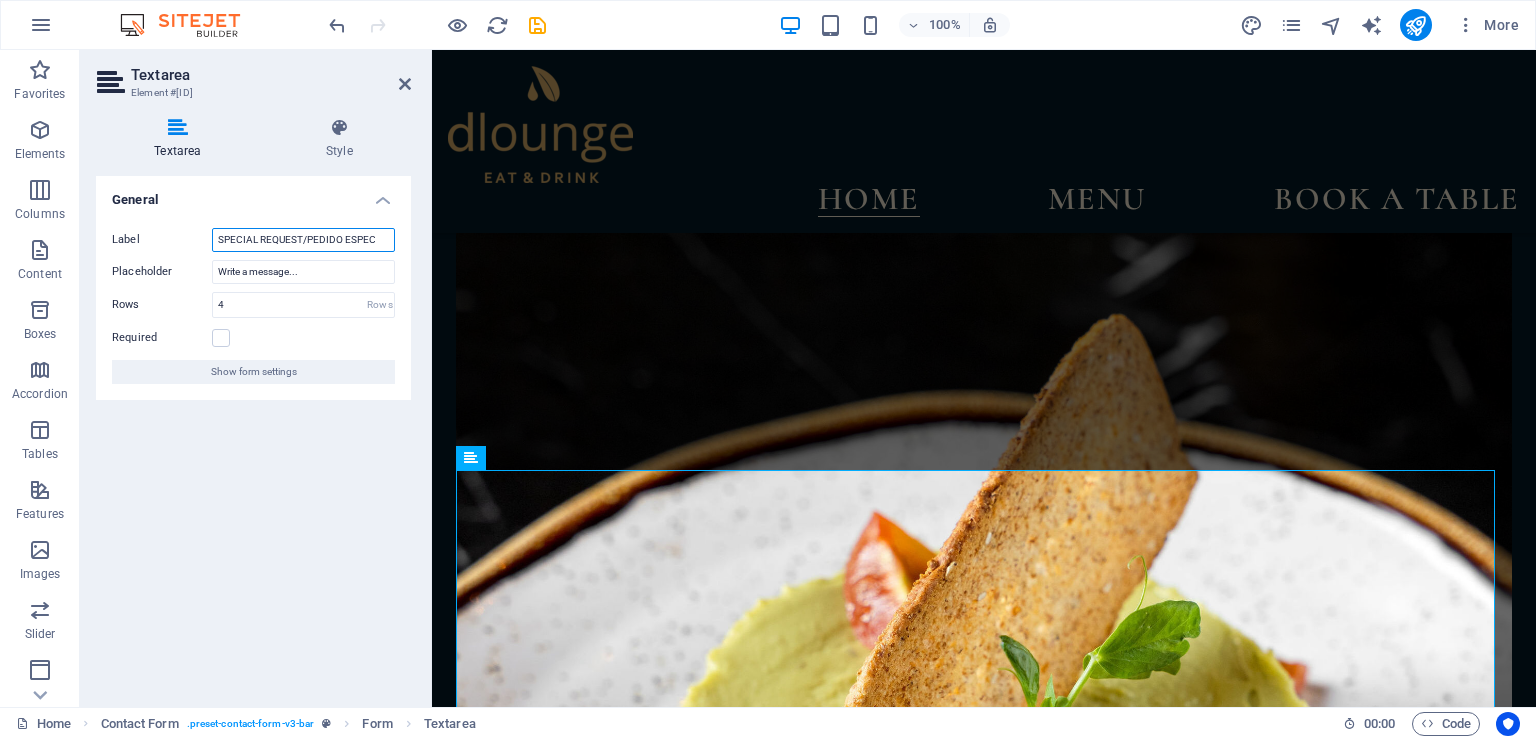 click on "SPECIAL REQUEST/PEDIDO ESPEC" at bounding box center [303, 240] 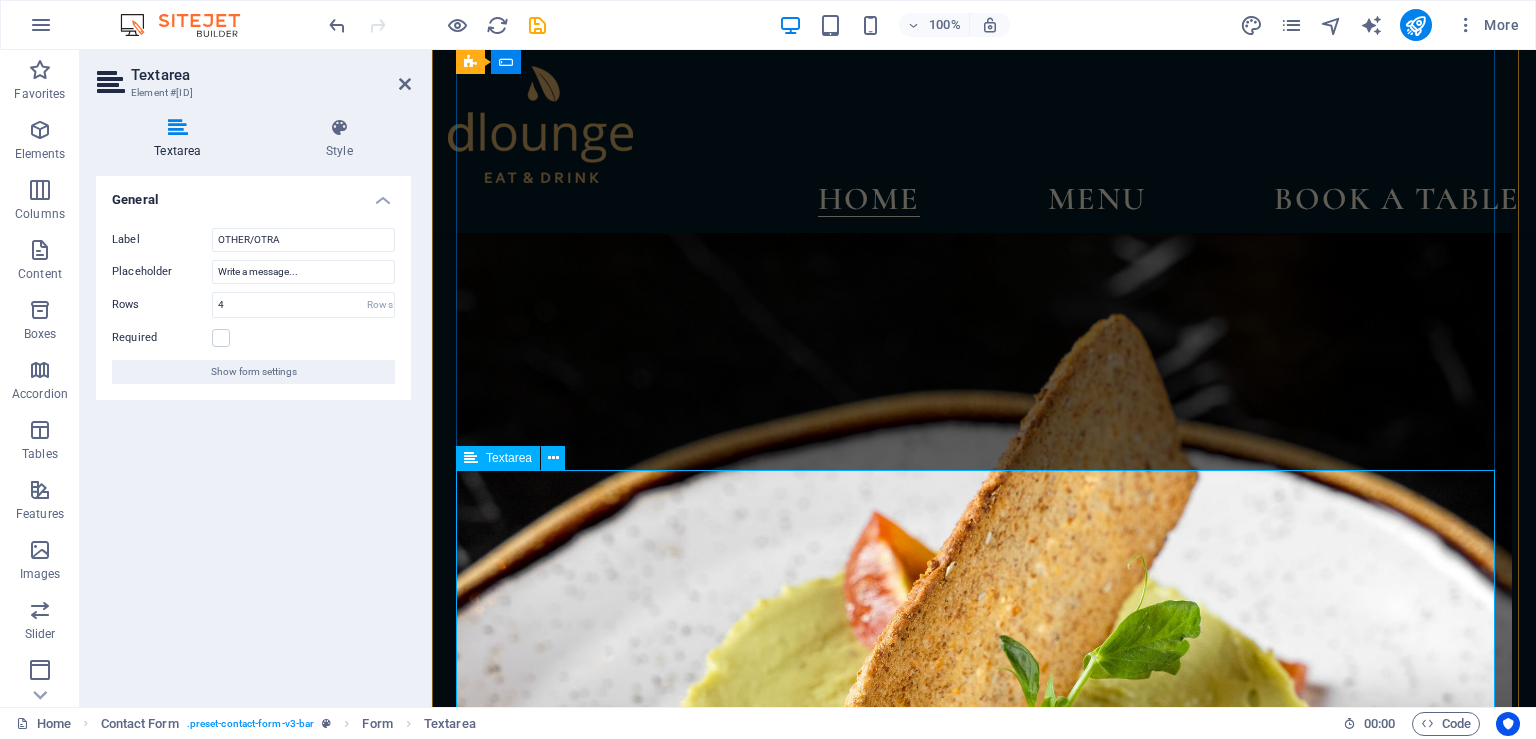 click on "OTHER/OTRA" at bounding box center [984, 11491] 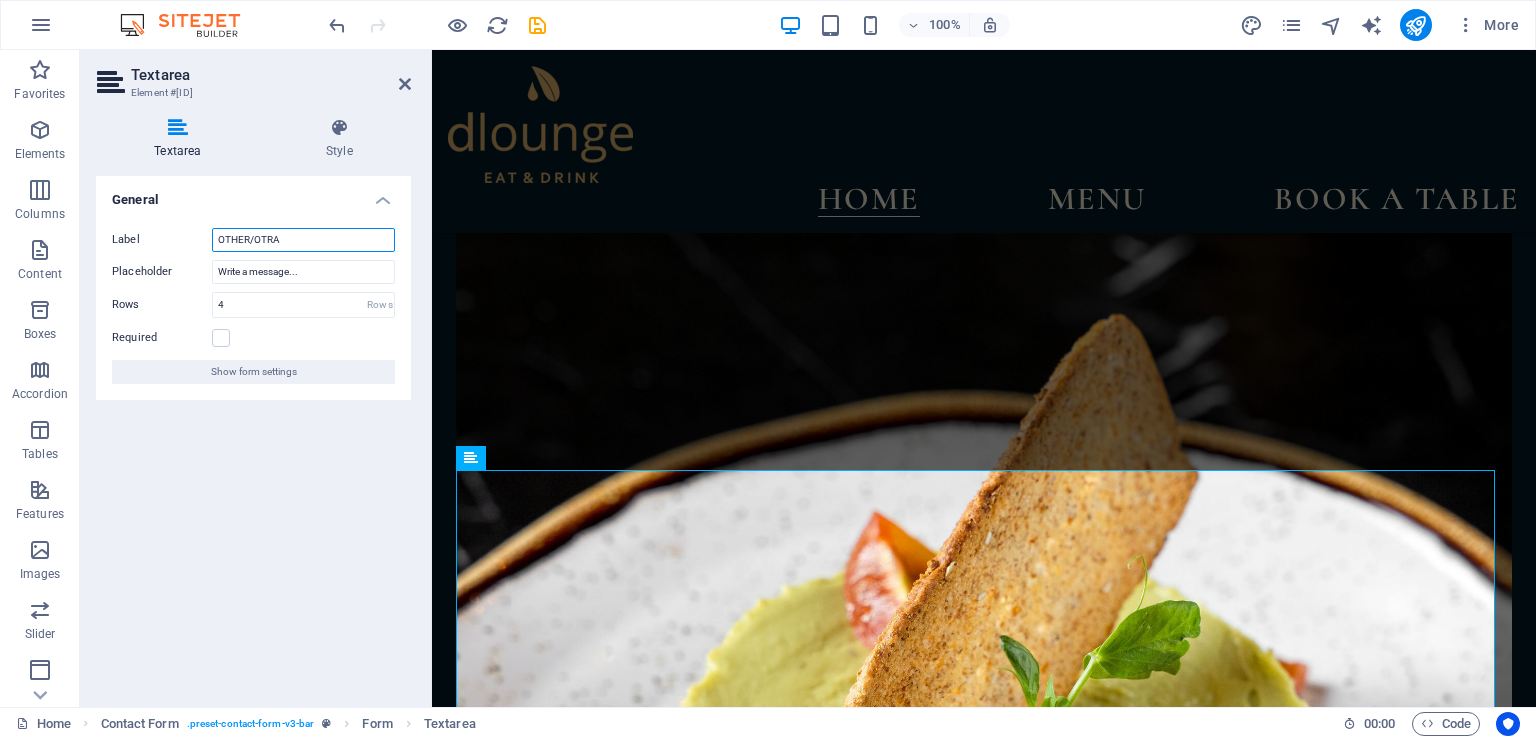 click on "OTHER/OTRA" at bounding box center [303, 240] 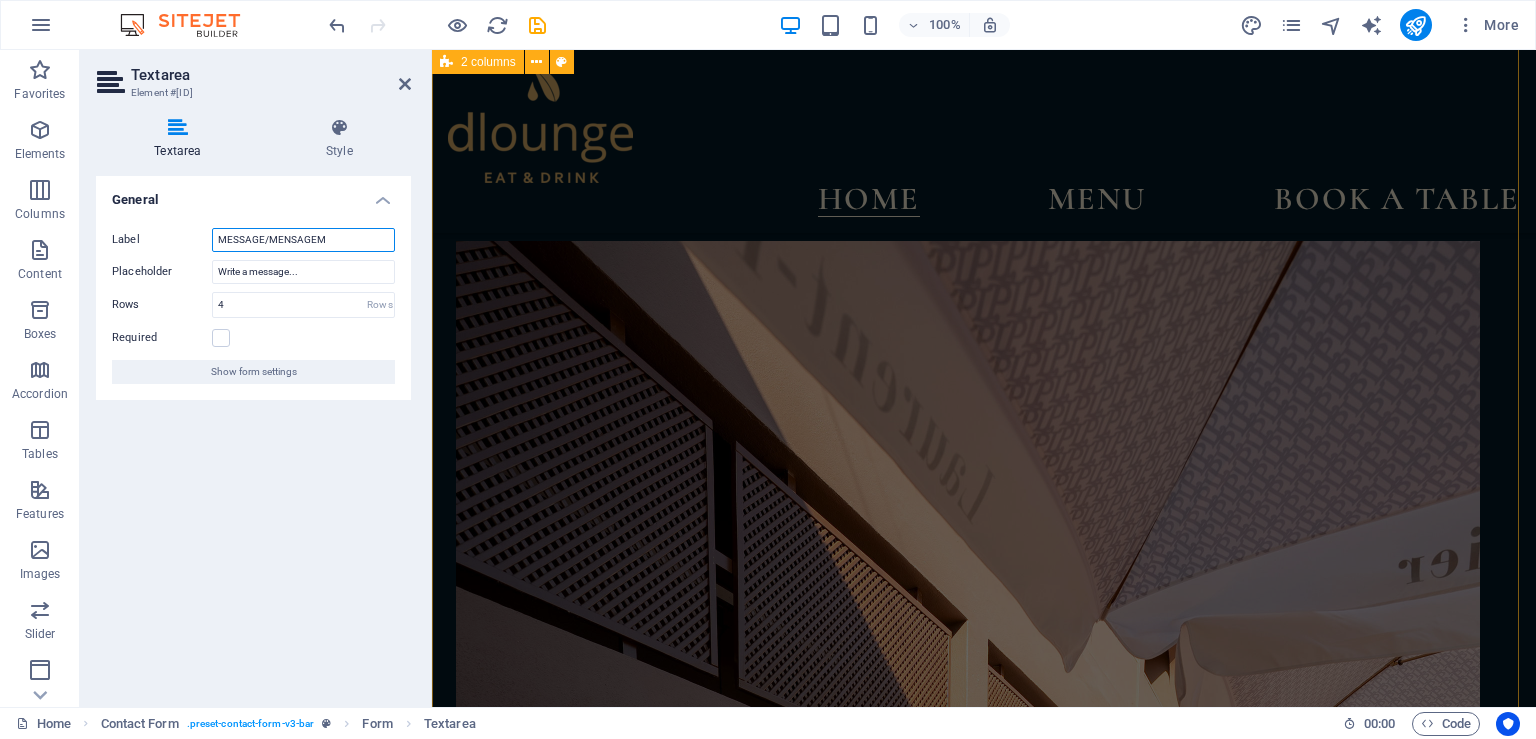 scroll, scrollTop: 5800, scrollLeft: 0, axis: vertical 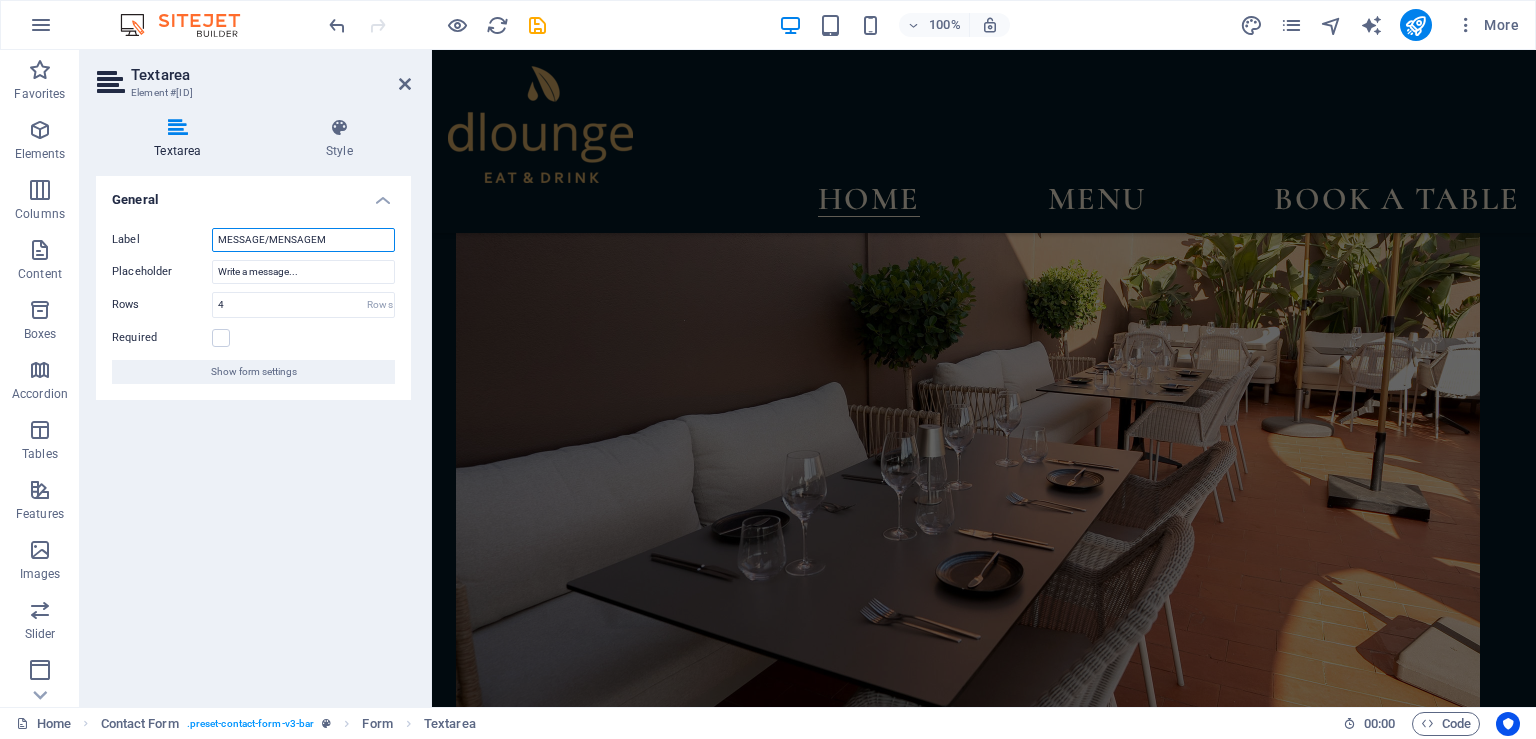 type on "MESSAGE/MENSAGEM" 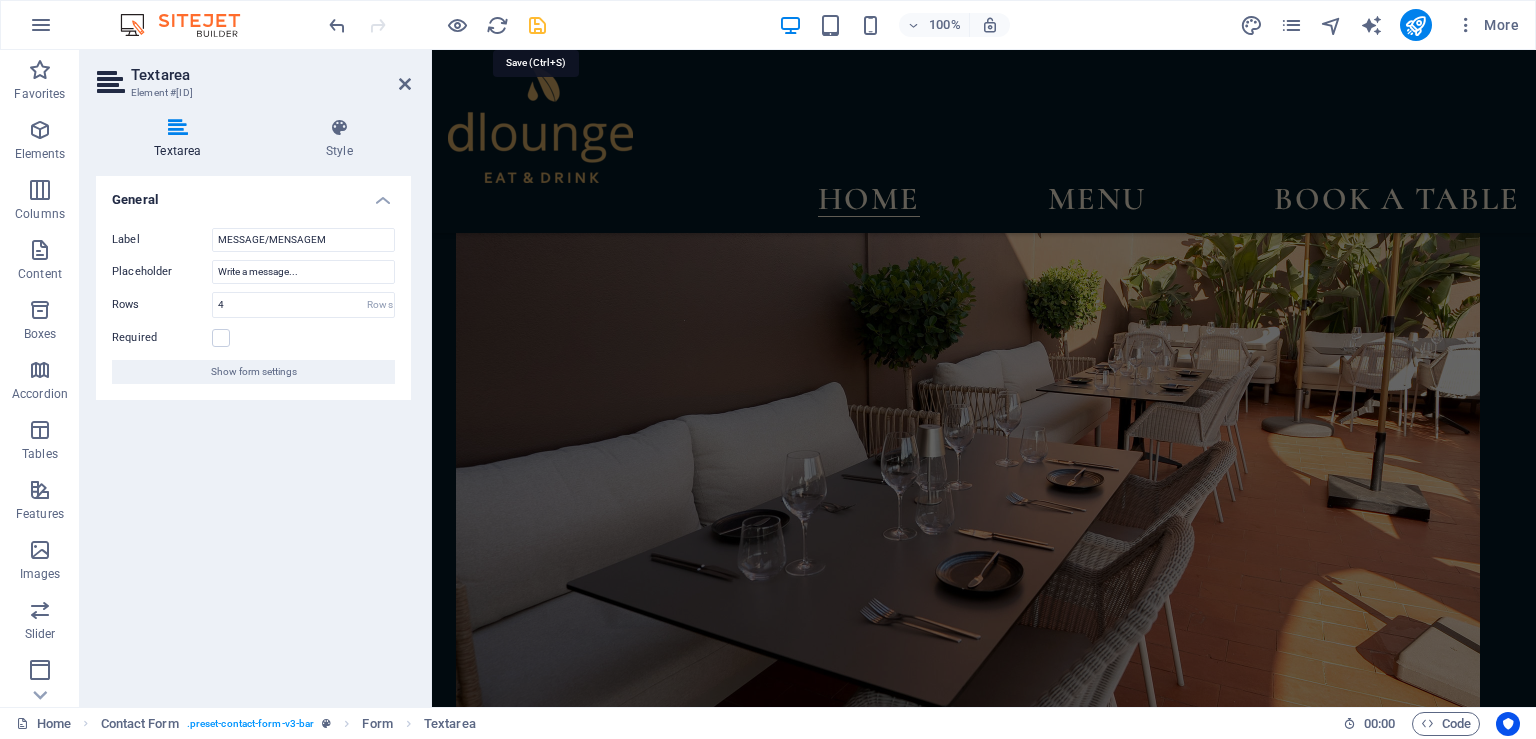 click at bounding box center [537, 25] 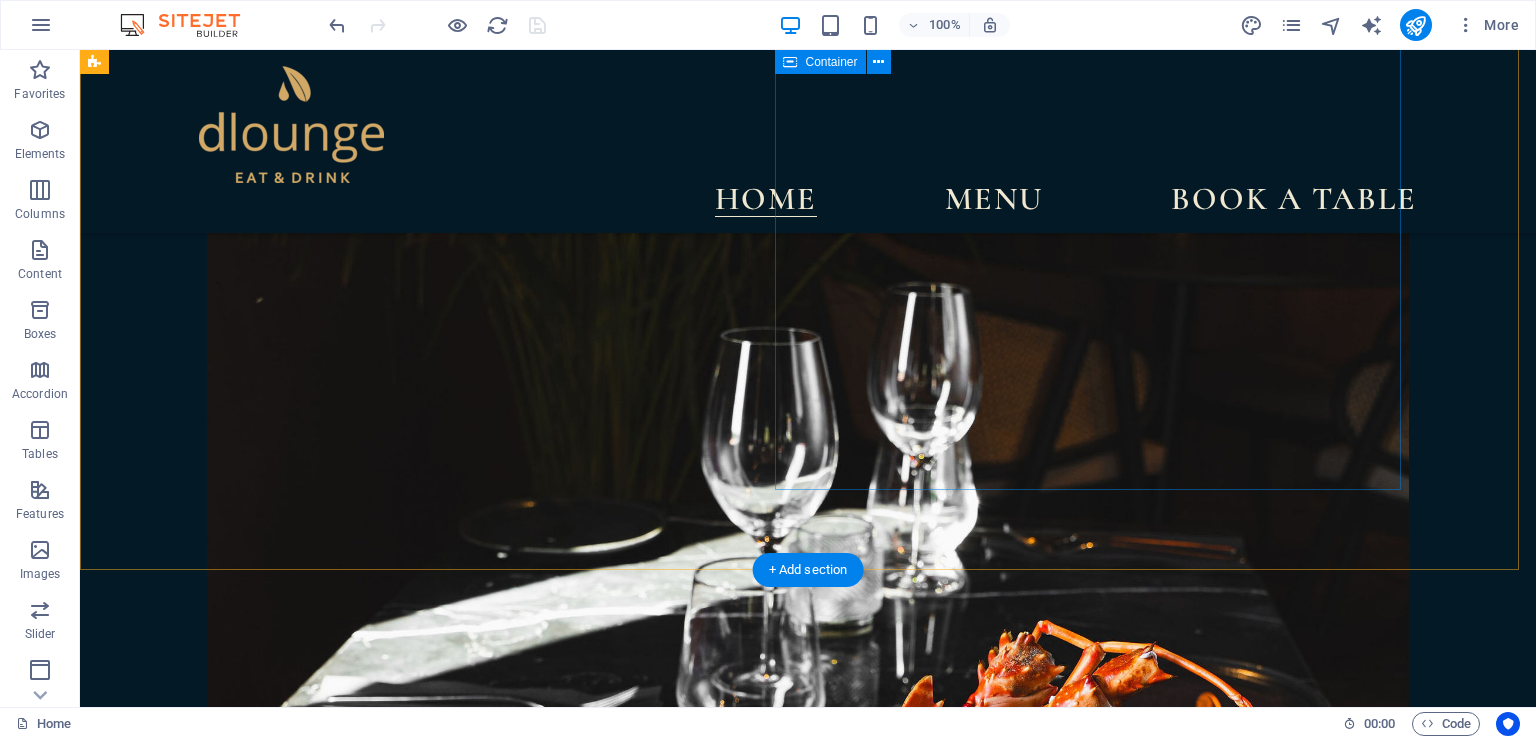 scroll, scrollTop: 9700, scrollLeft: 0, axis: vertical 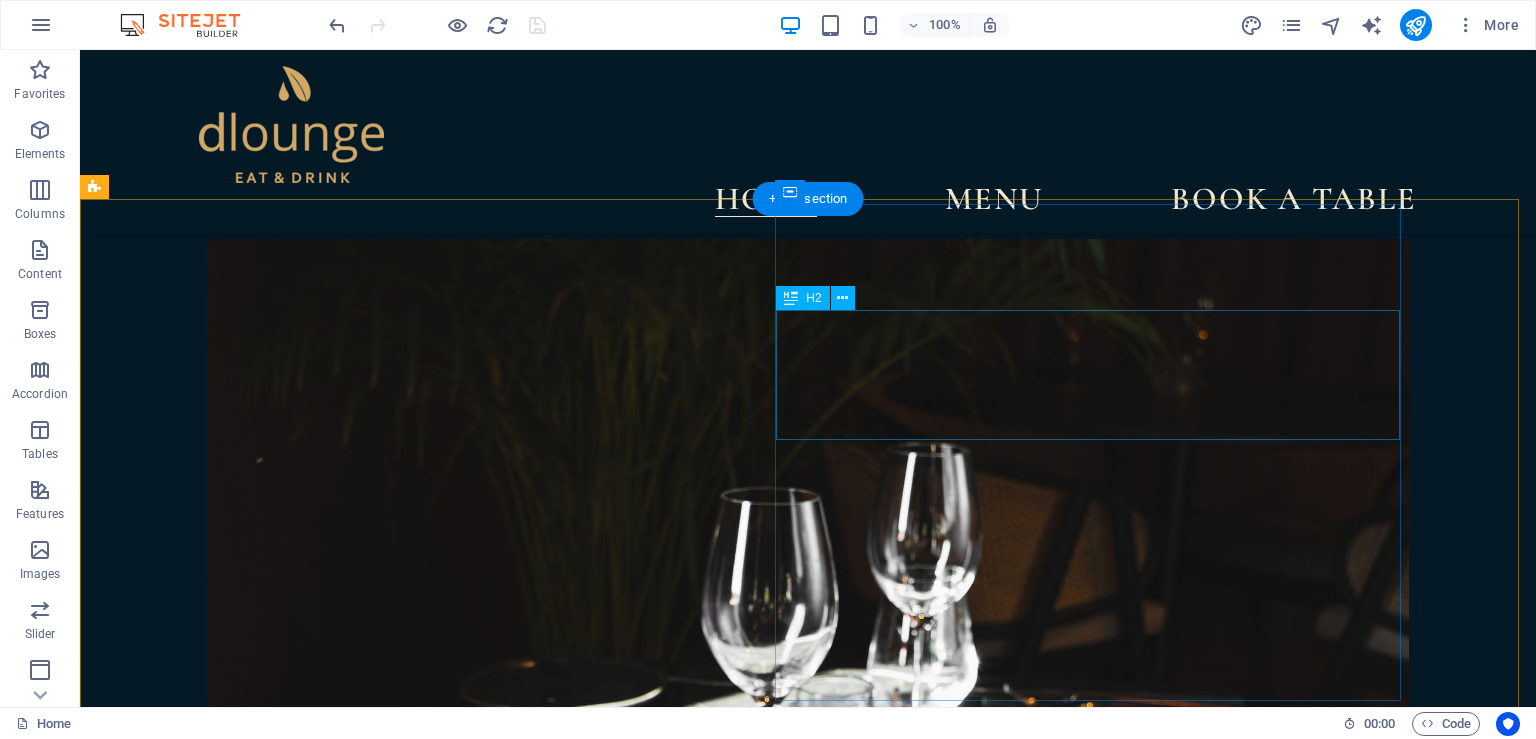 click on "find us at" at bounding box center (705, 13118) 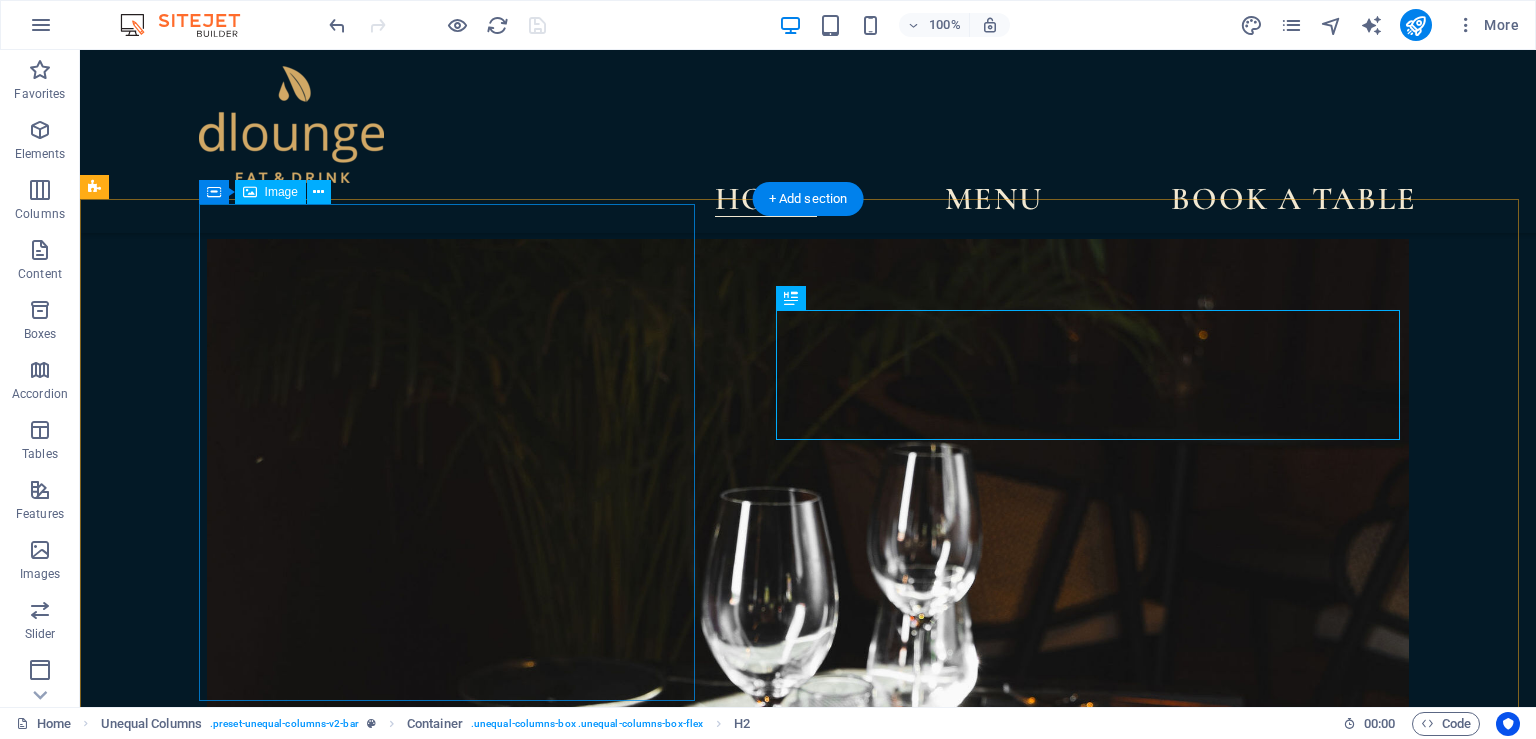 click at bounding box center [705, 12411] 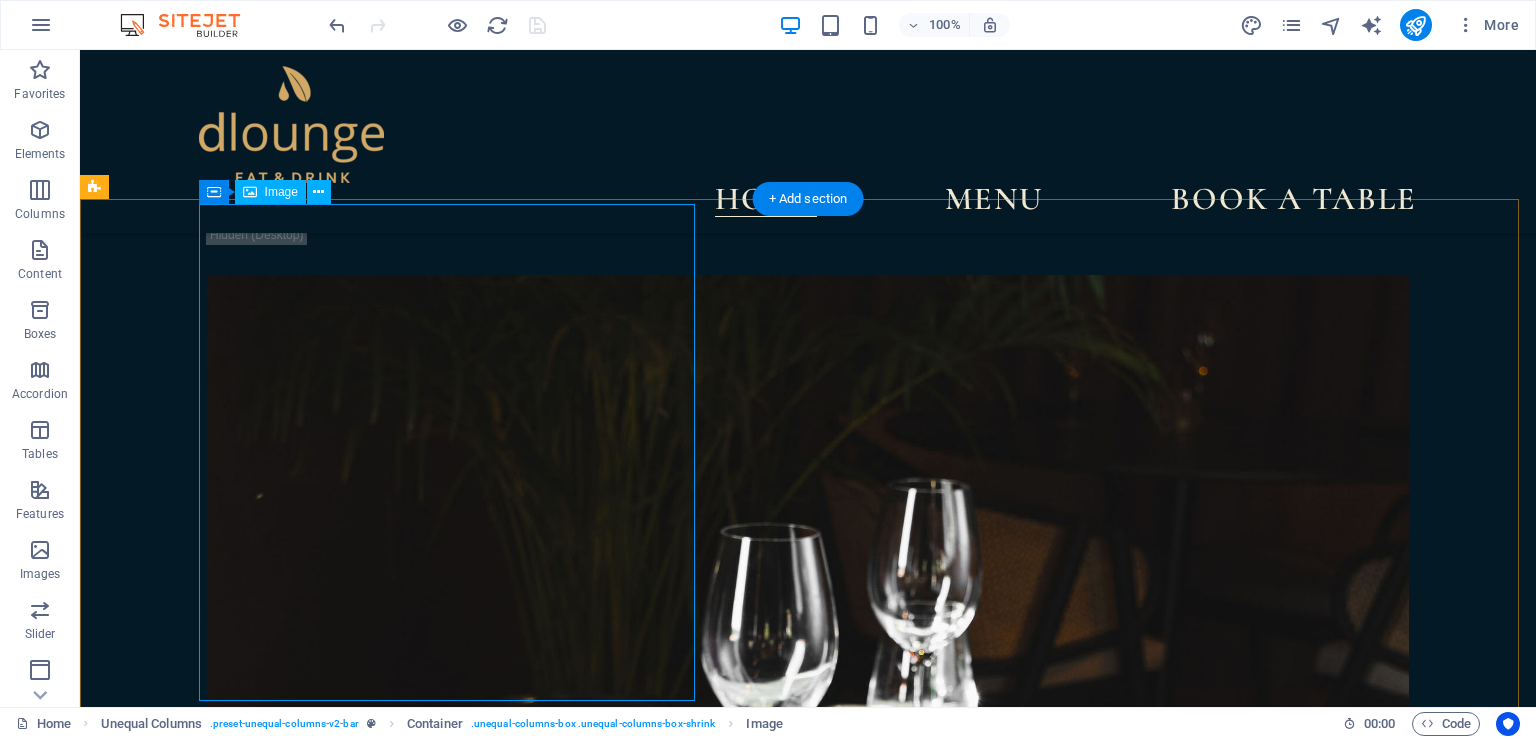 scroll, scrollTop: 9700, scrollLeft: 0, axis: vertical 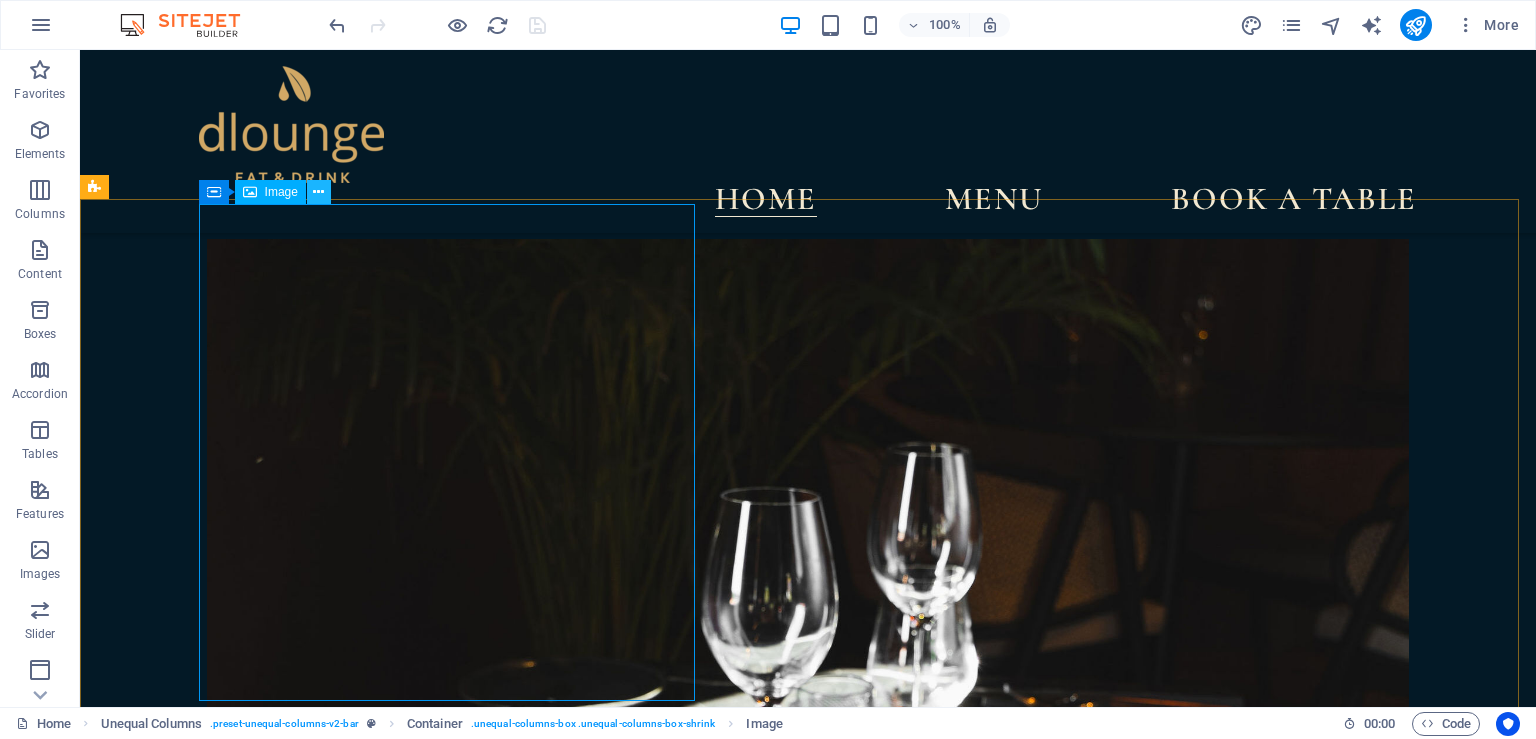 click at bounding box center (318, 192) 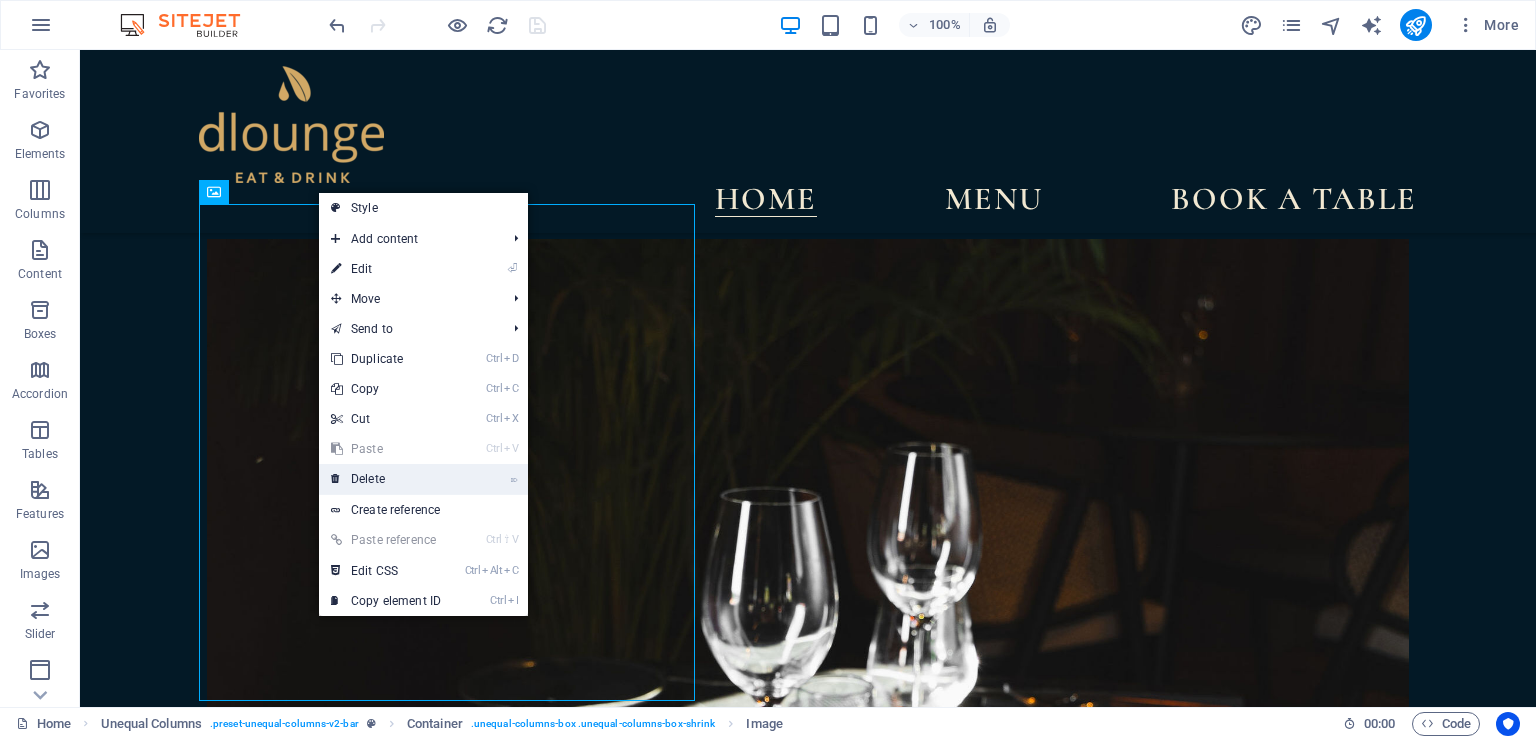 click on "⌦  Delete" at bounding box center [386, 479] 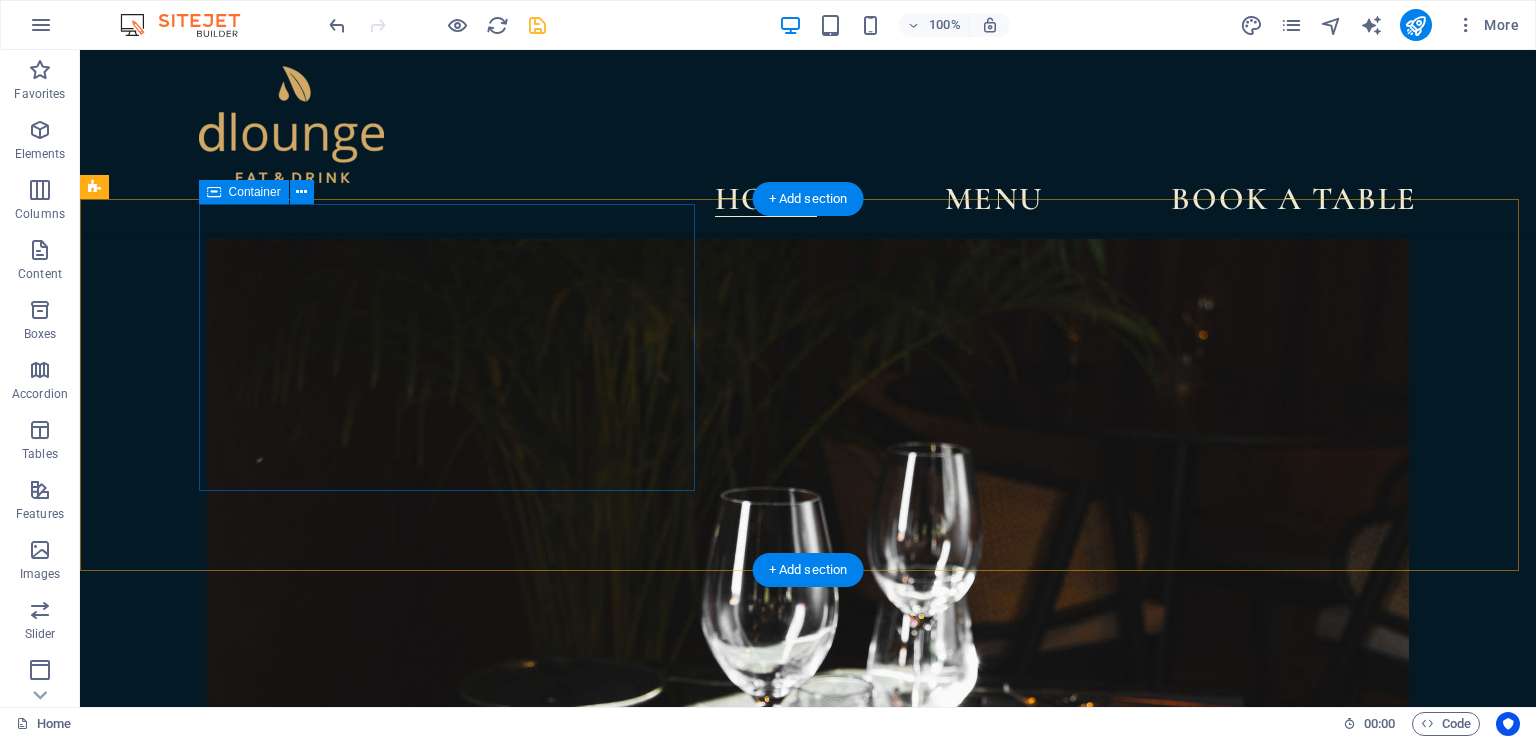 click on "Drop content here or  Add elements  Paste clipboard" at bounding box center [705, 11881] 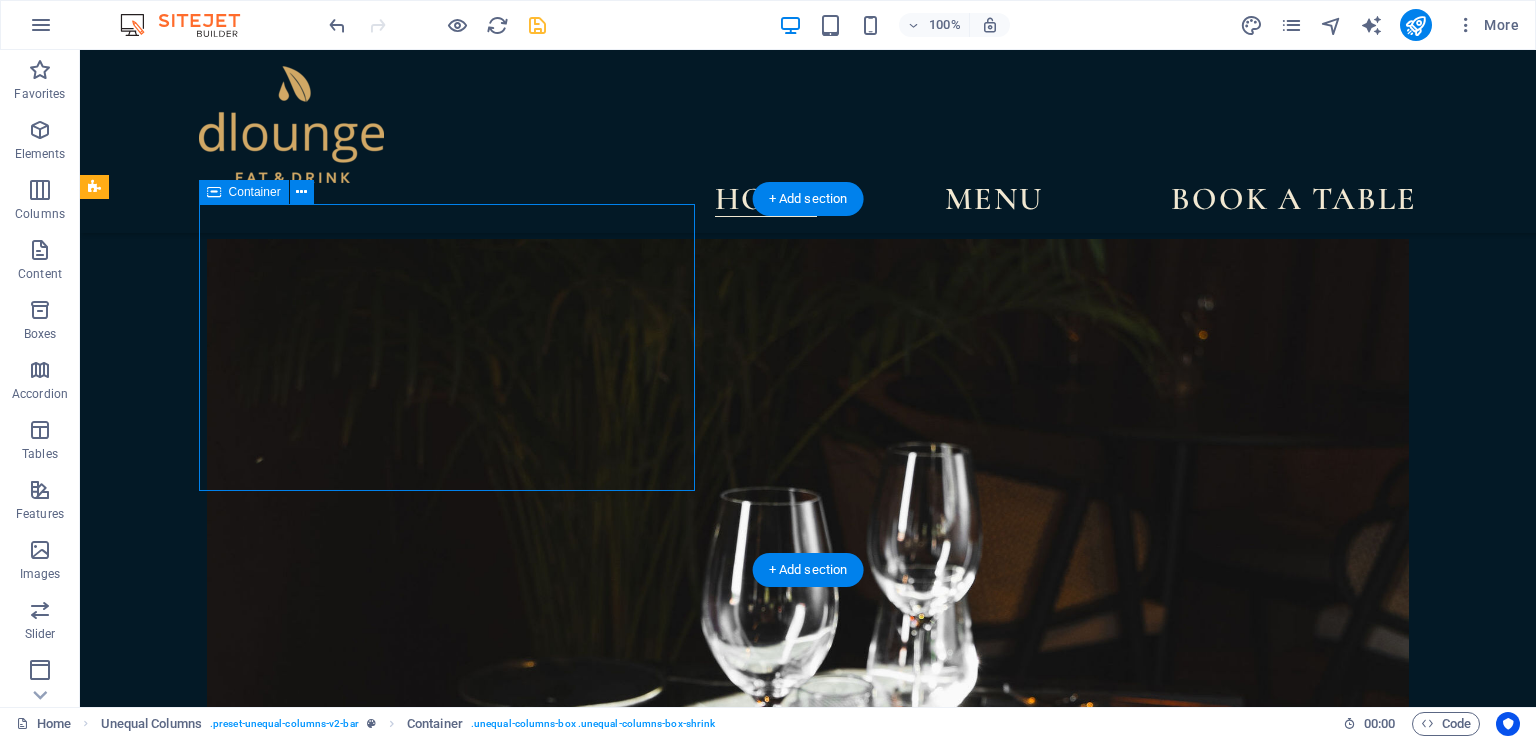 click on "Drop content here or  Add elements  Paste clipboard" at bounding box center (705, 11881) 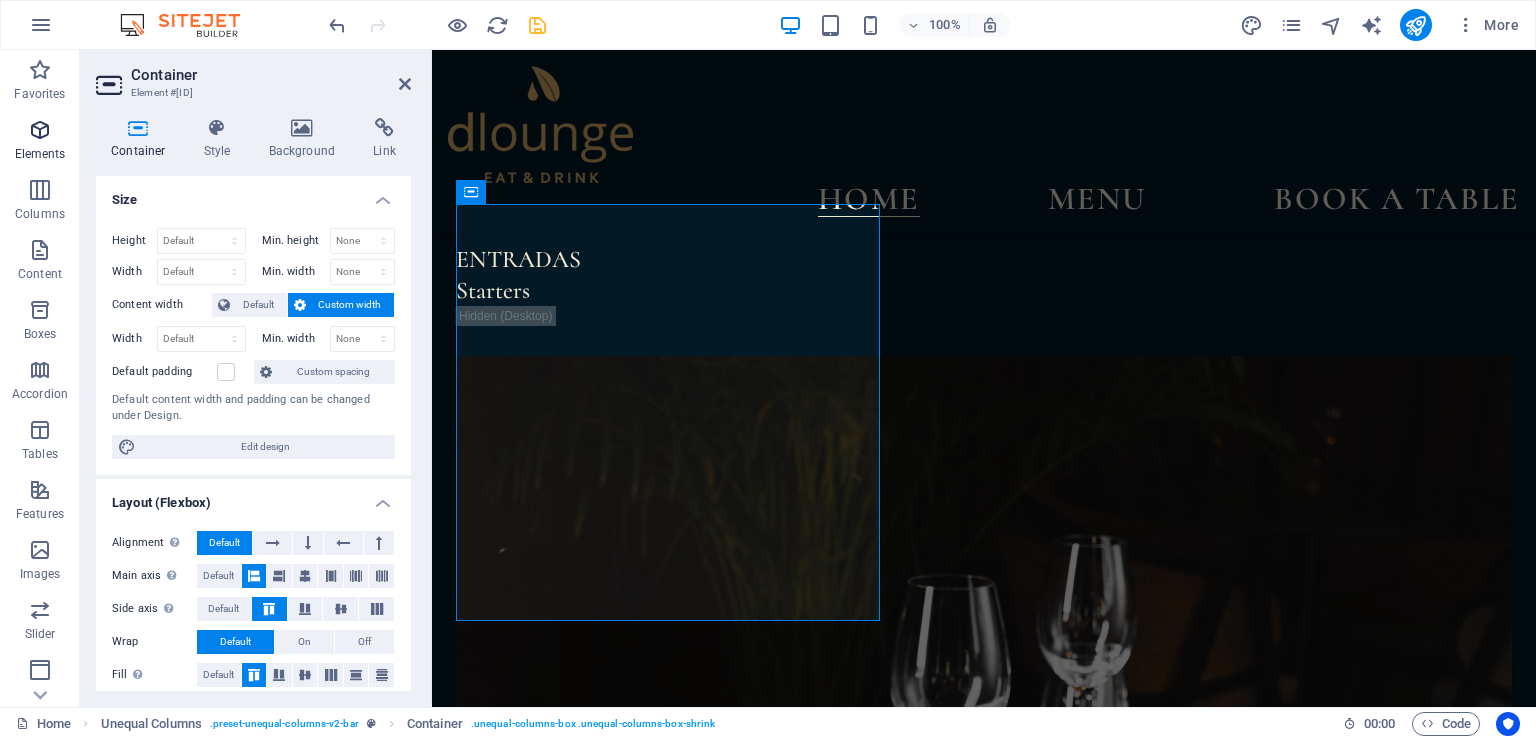 click at bounding box center (40, 130) 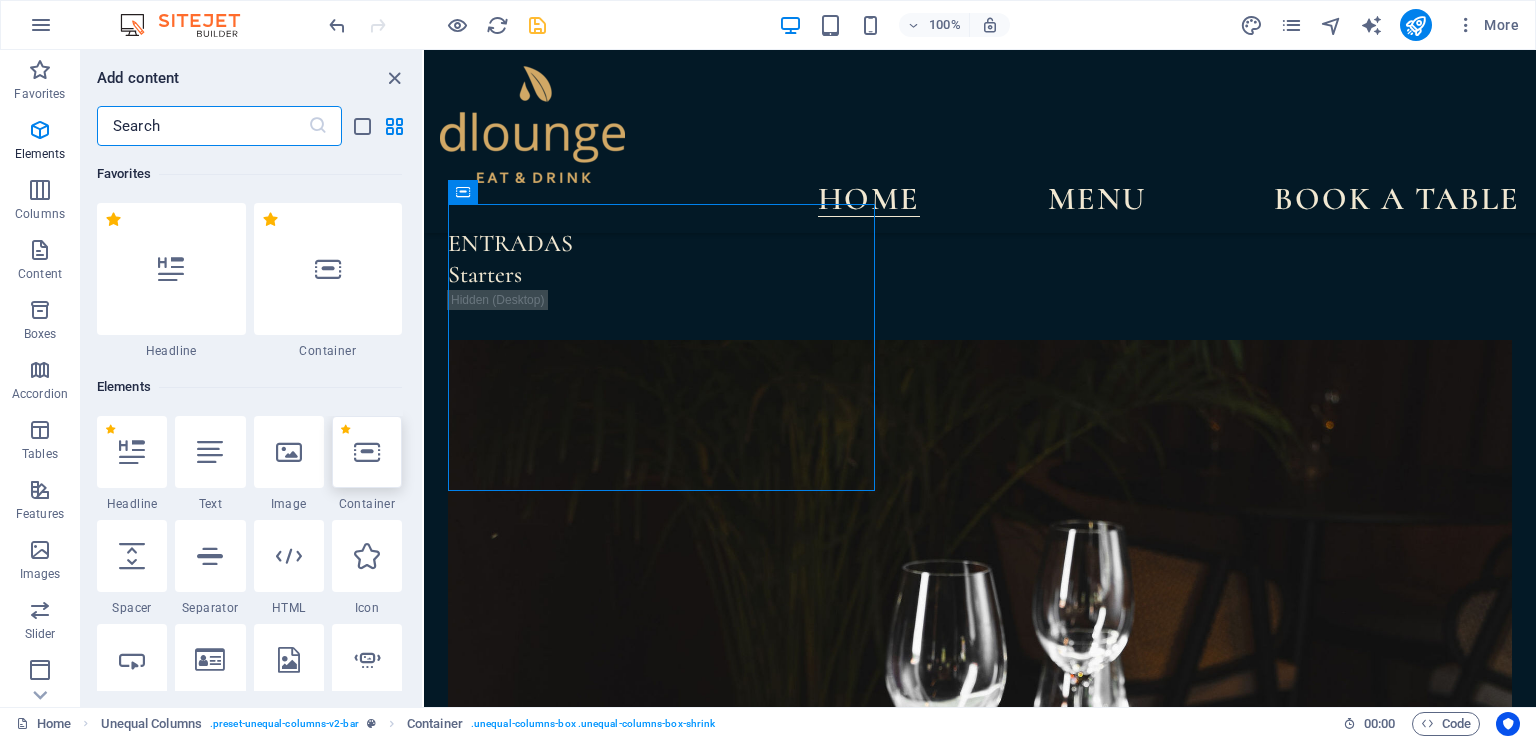 scroll, scrollTop: 9492, scrollLeft: 0, axis: vertical 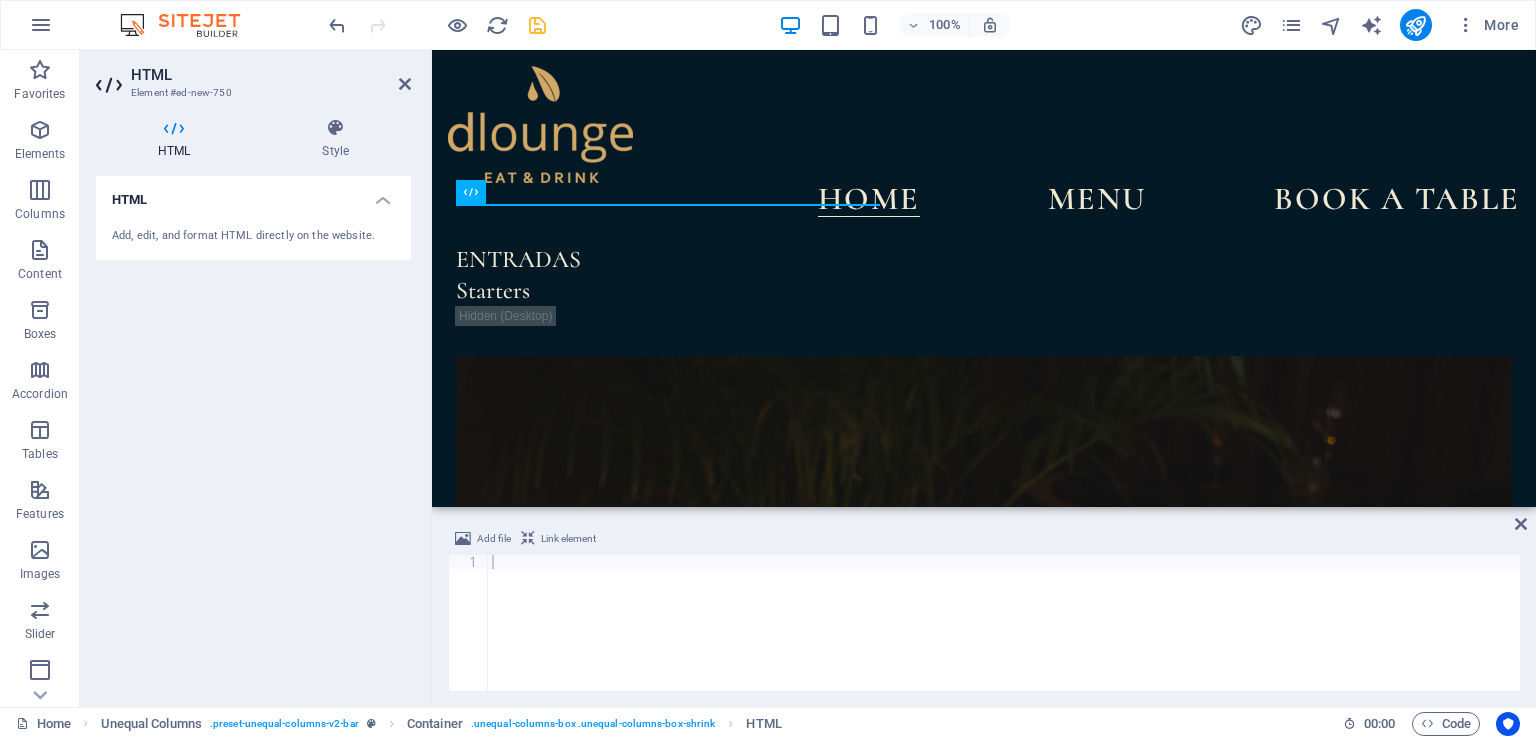 click on "Add, edit, and format HTML directly on the website." at bounding box center (253, 236) 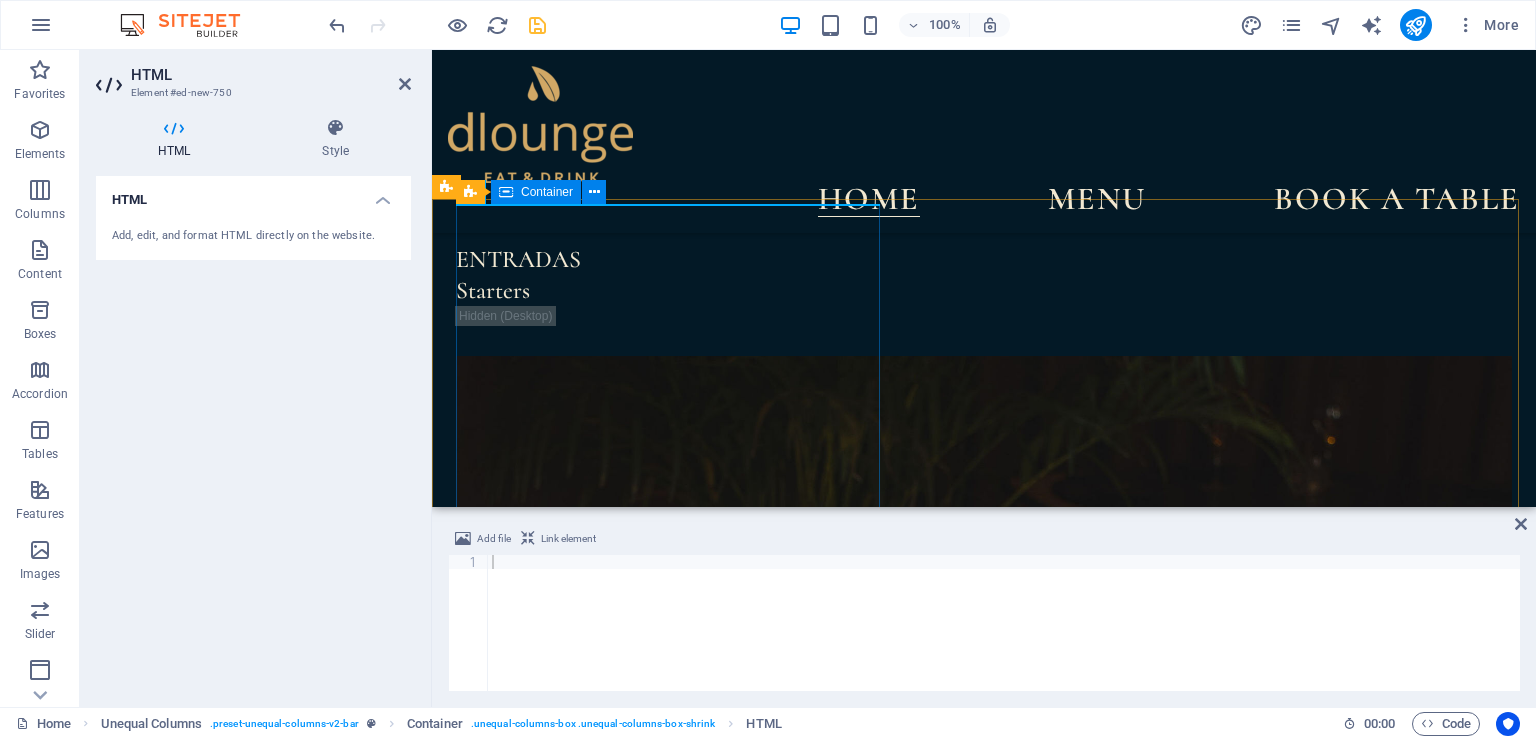 click at bounding box center (984, 11279) 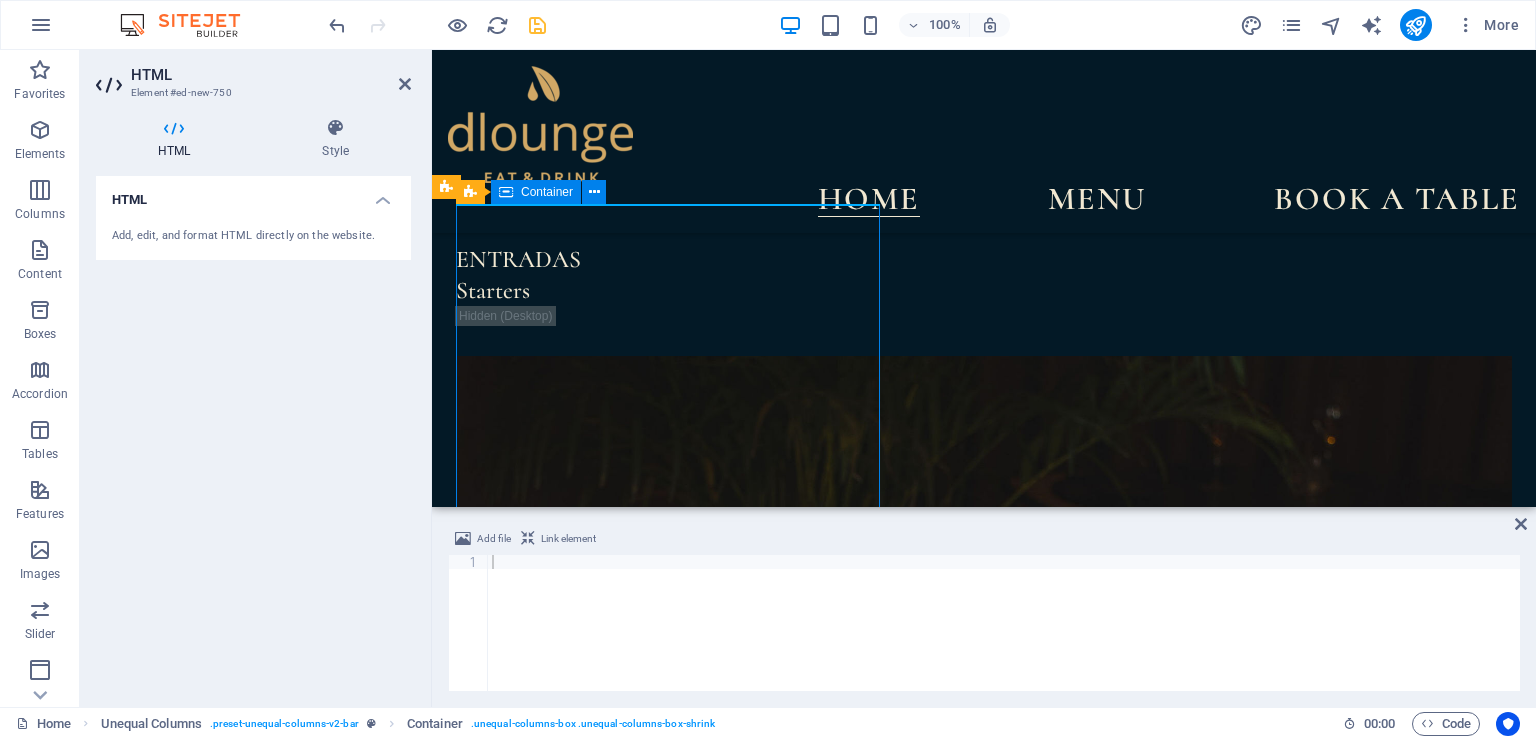 click at bounding box center [984, 11279] 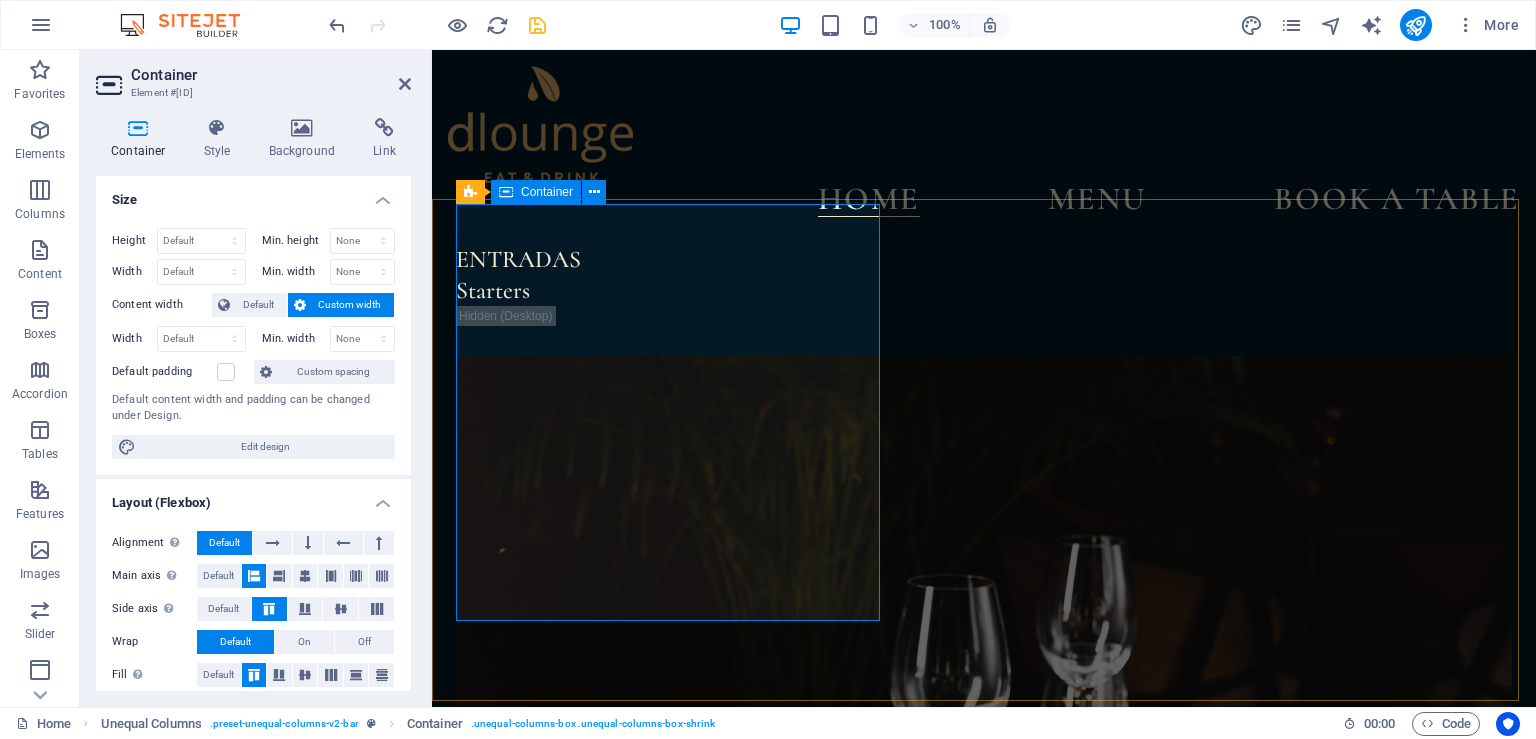 click on "Drop content here or  Add elements  Paste clipboard" at bounding box center (984, 11350) 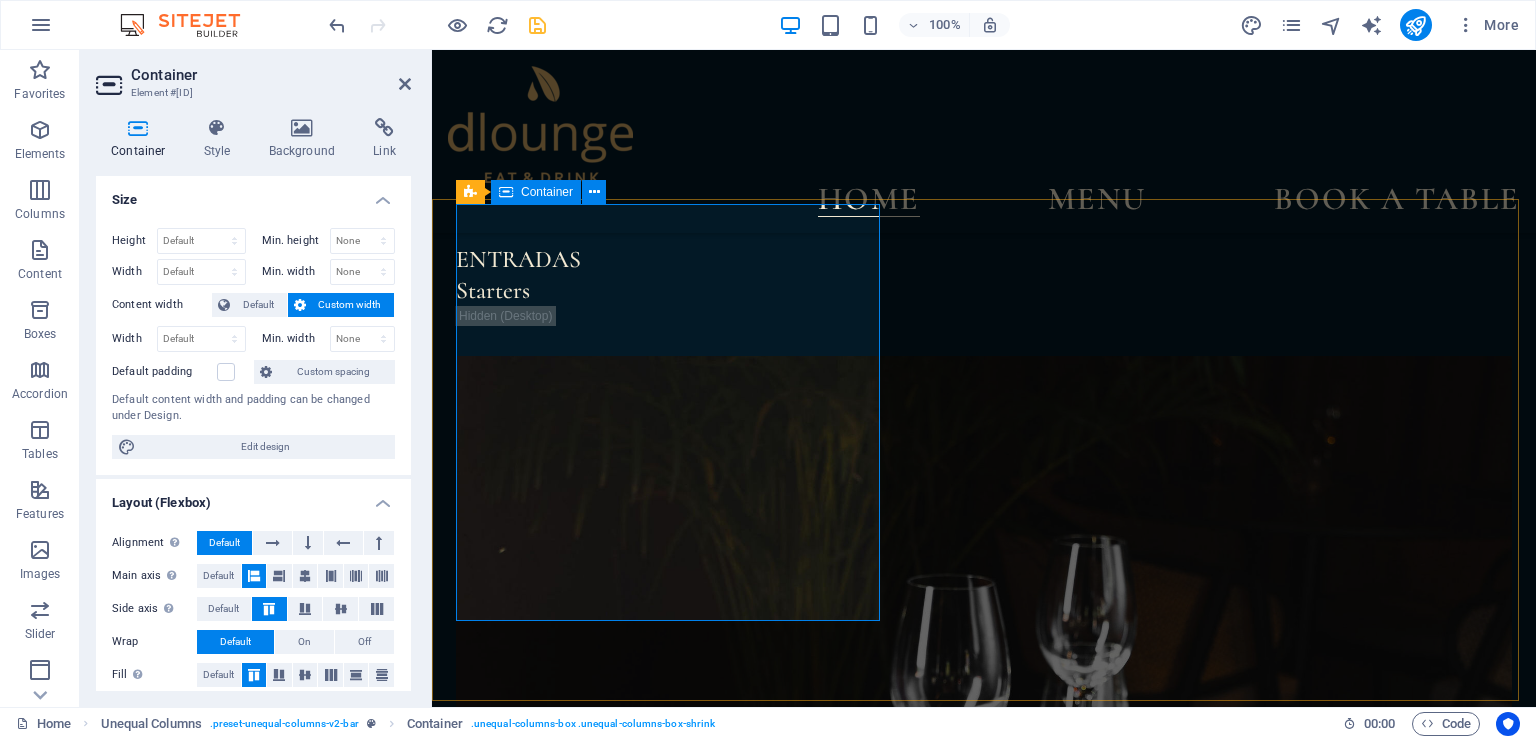 click on "Drop content here or  Add elements  Paste clipboard" at bounding box center (984, 11350) 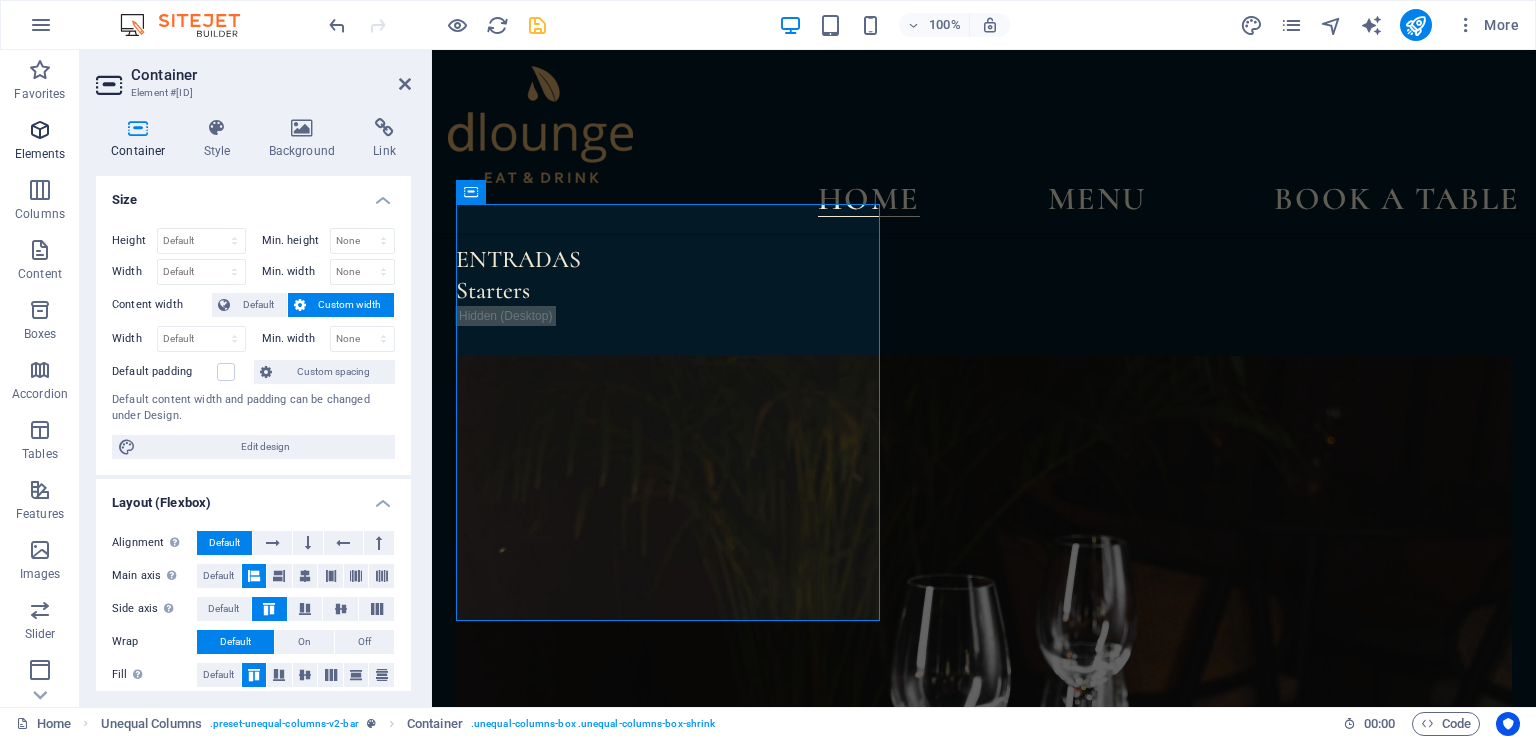click on "Elements" at bounding box center [40, 154] 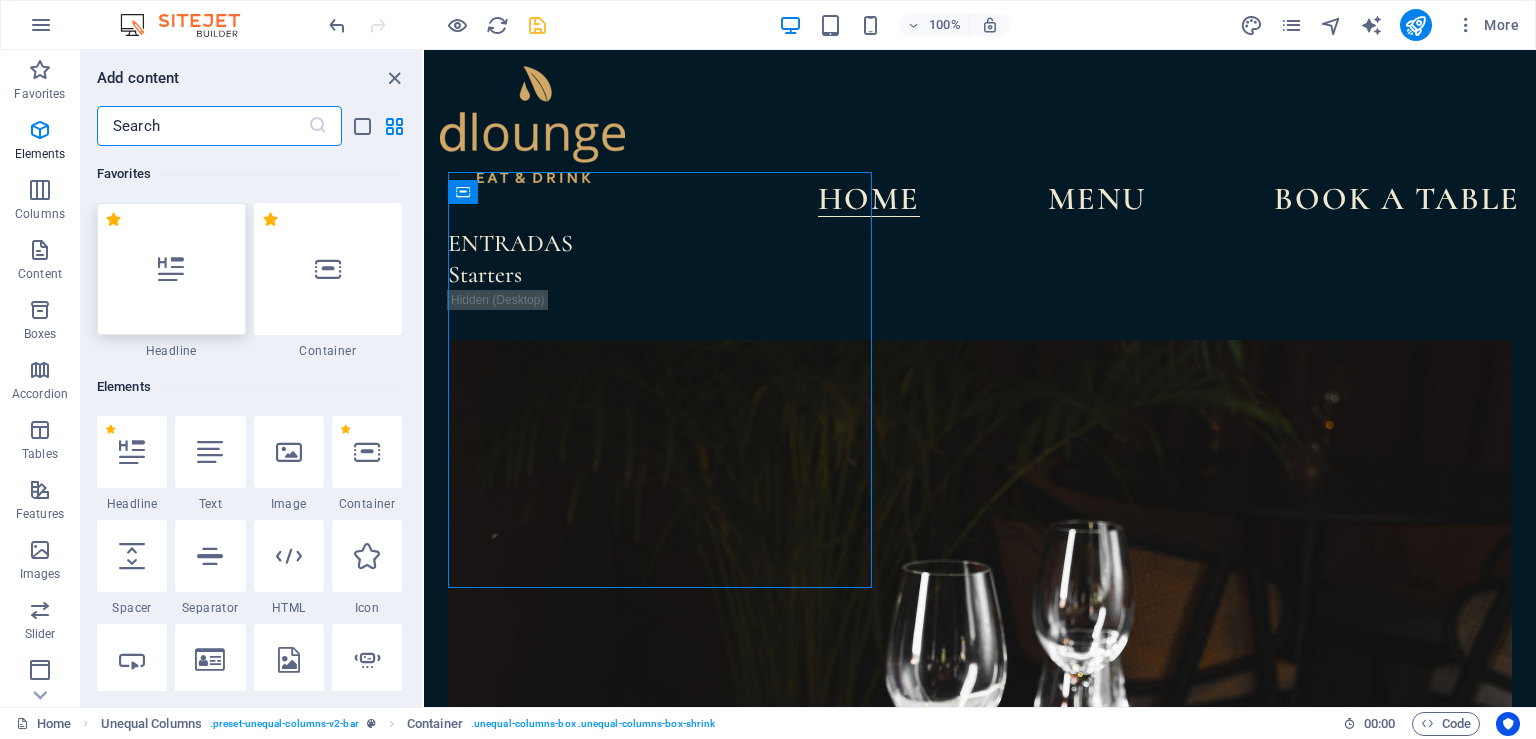 scroll, scrollTop: 9492, scrollLeft: 0, axis: vertical 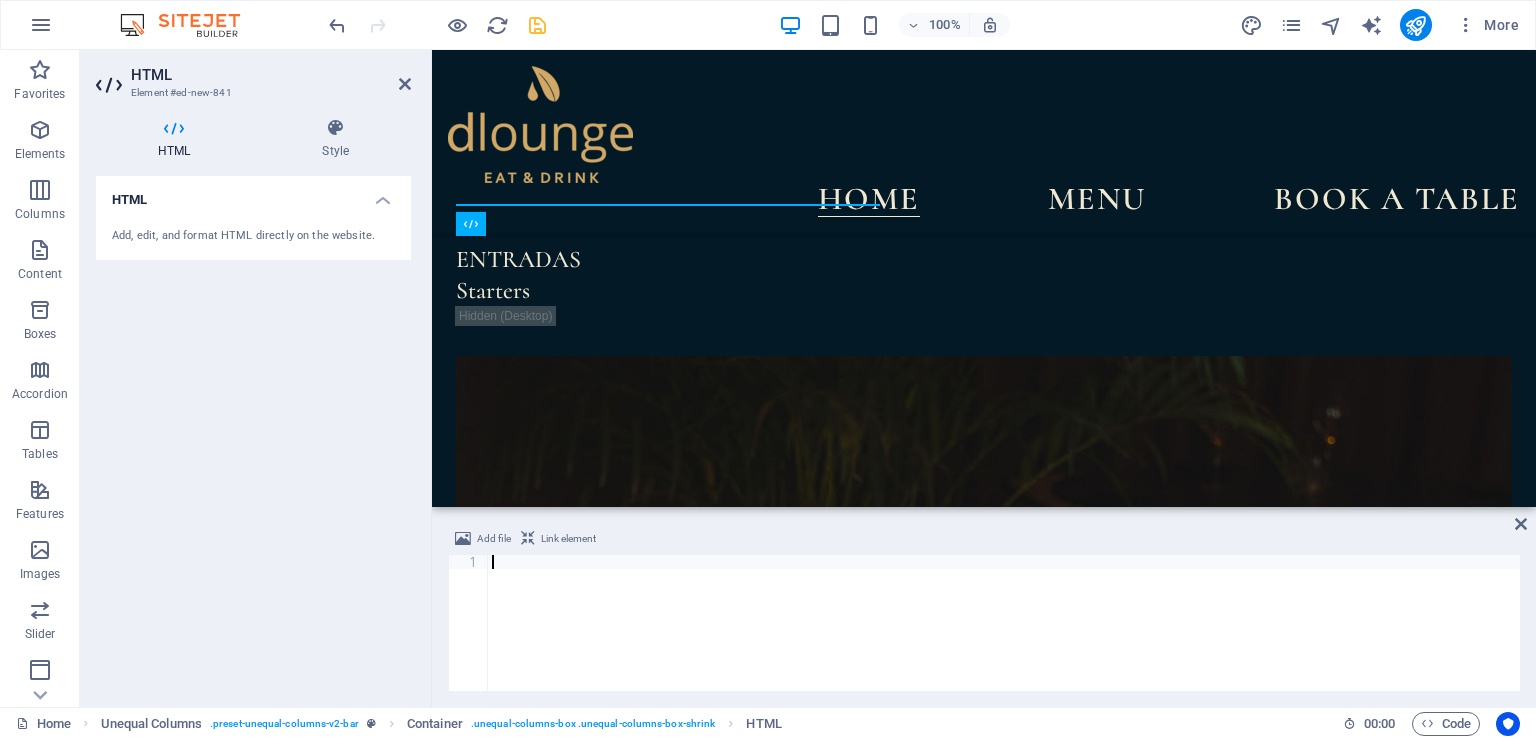 paste 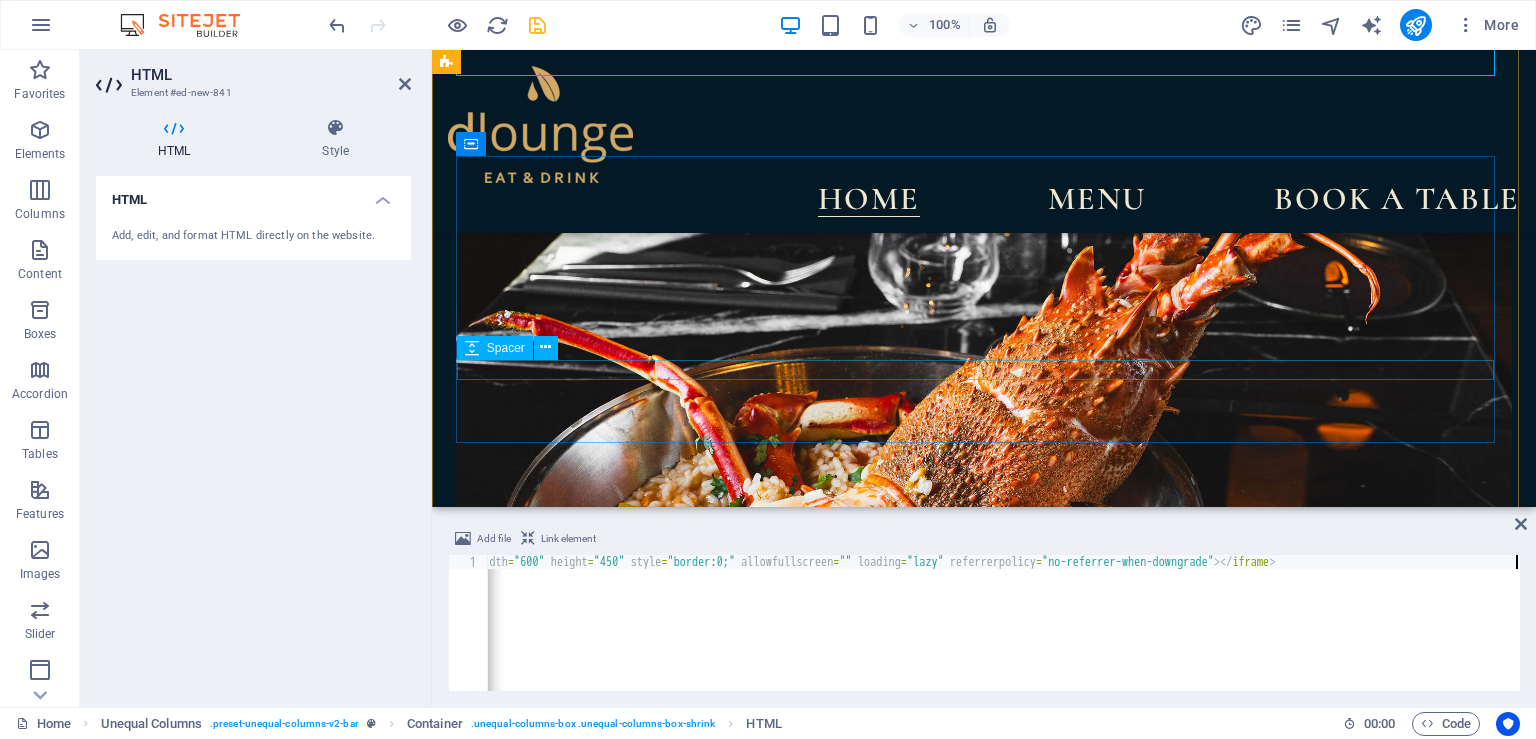 scroll, scrollTop: 9882, scrollLeft: 0, axis: vertical 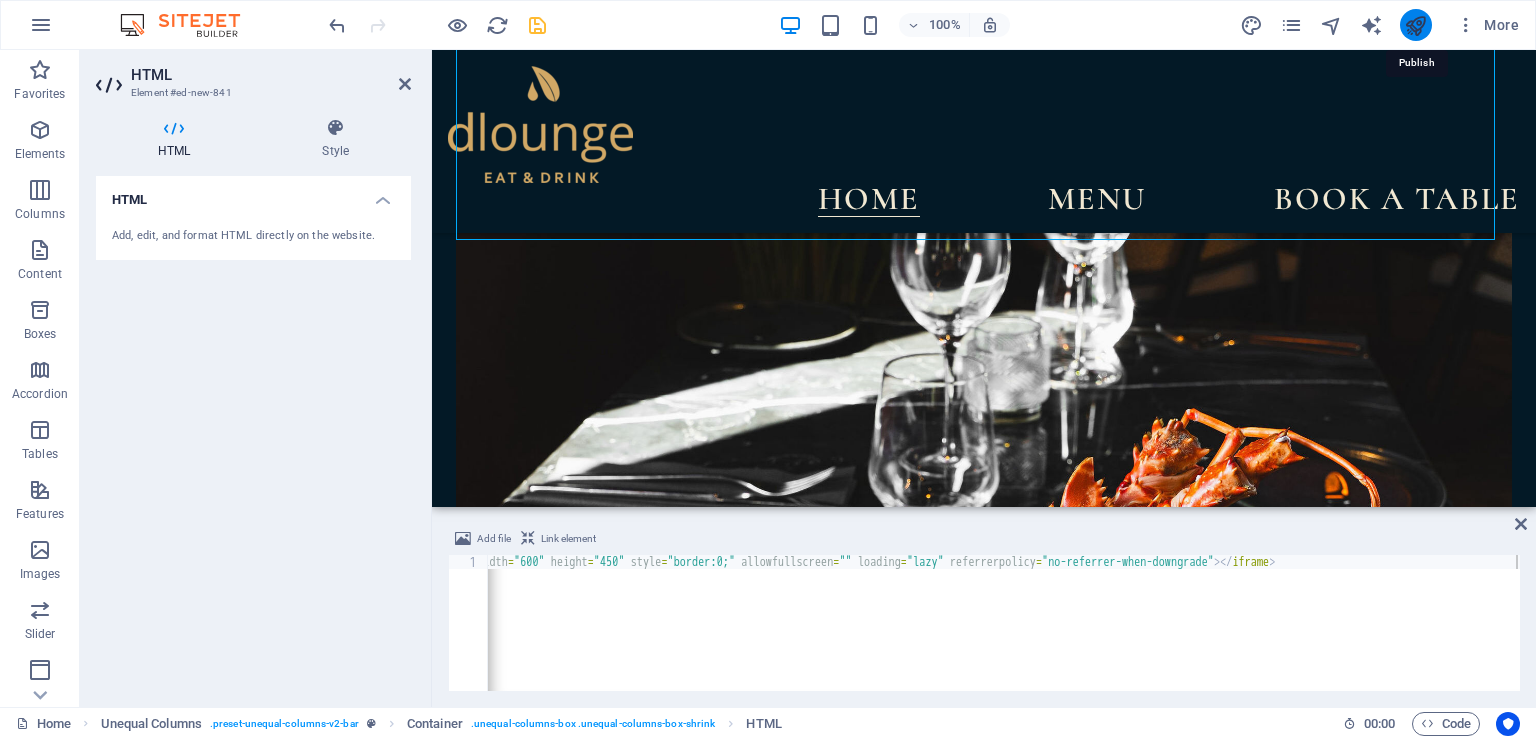 click at bounding box center (1415, 25) 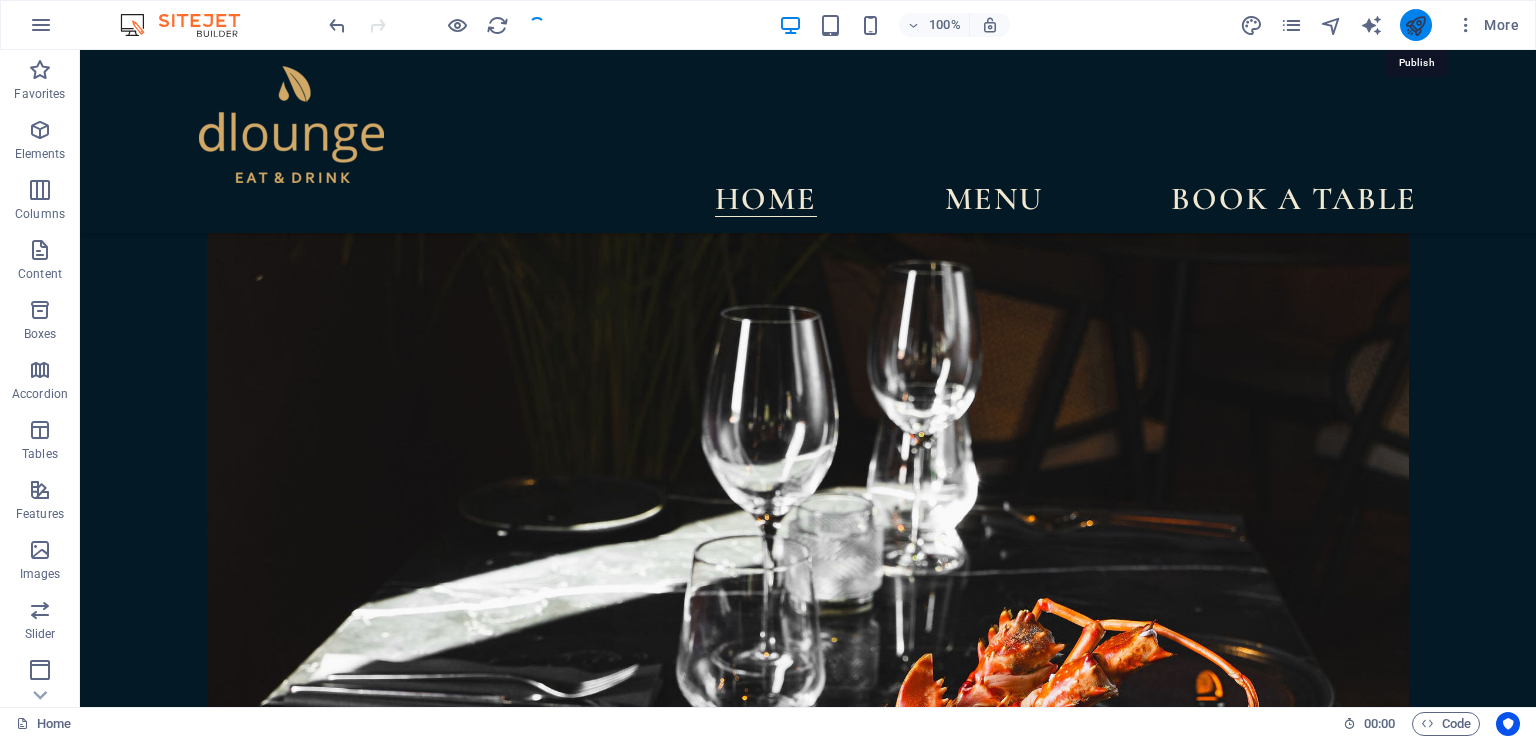 scroll, scrollTop: 10123, scrollLeft: 0, axis: vertical 